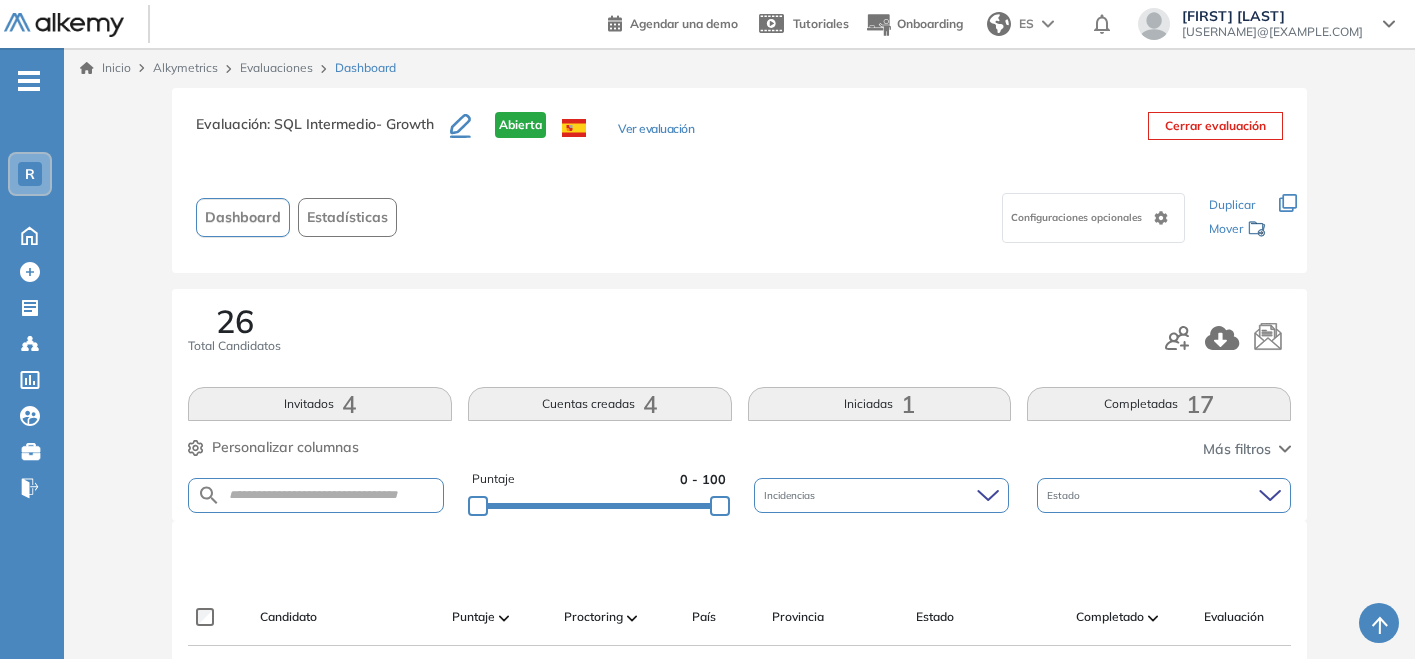 scroll, scrollTop: 666, scrollLeft: 0, axis: vertical 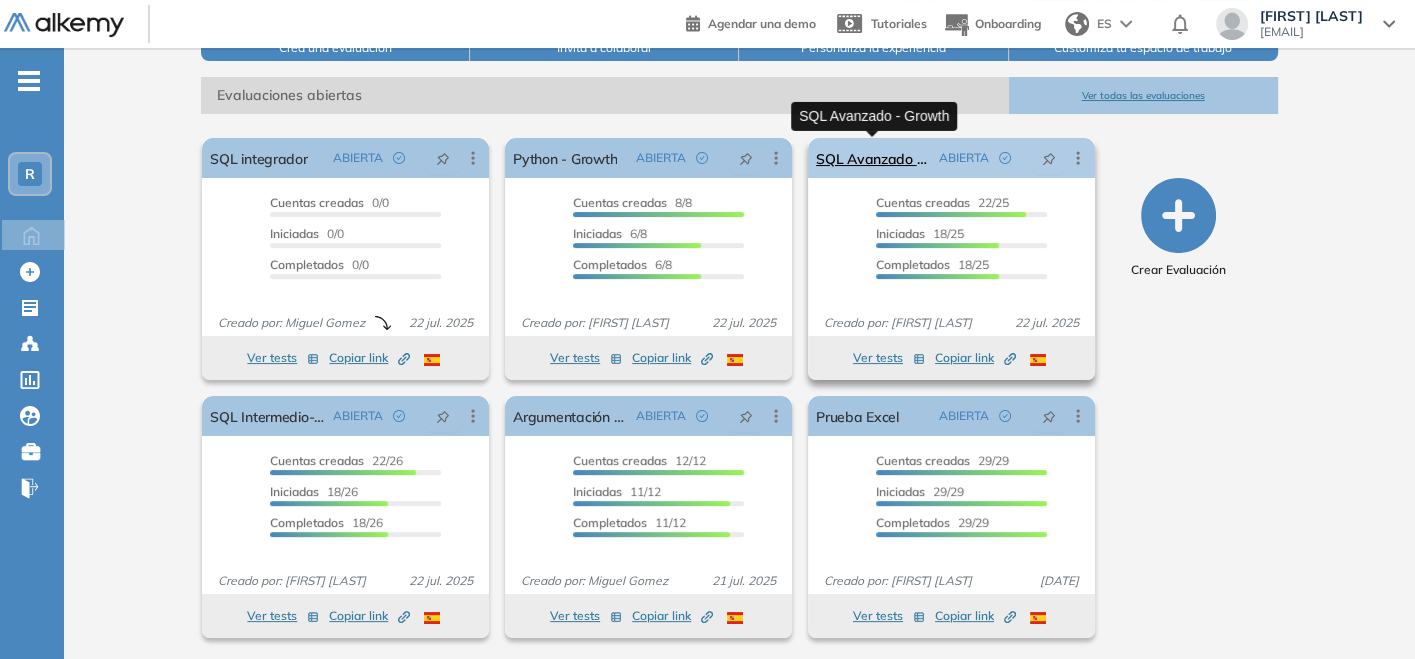 click on "SQL Avanzado - Growth" at bounding box center (873, 158) 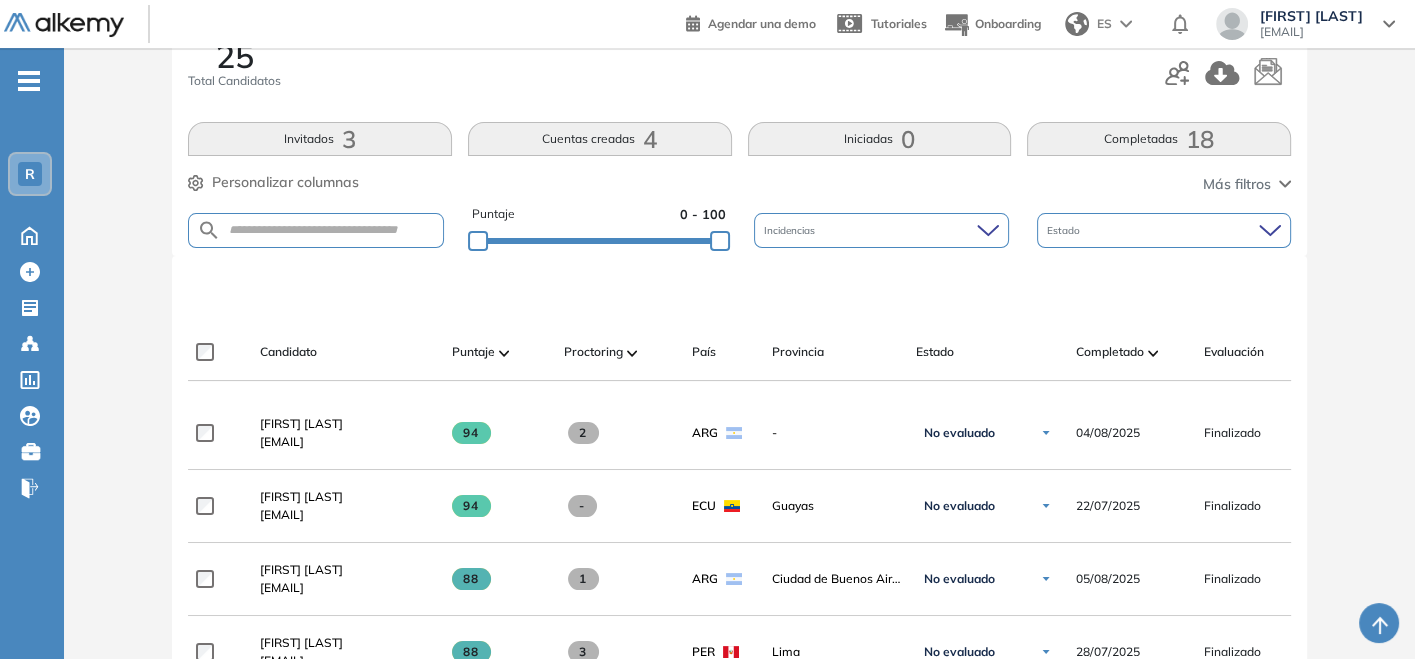 scroll, scrollTop: 111, scrollLeft: 0, axis: vertical 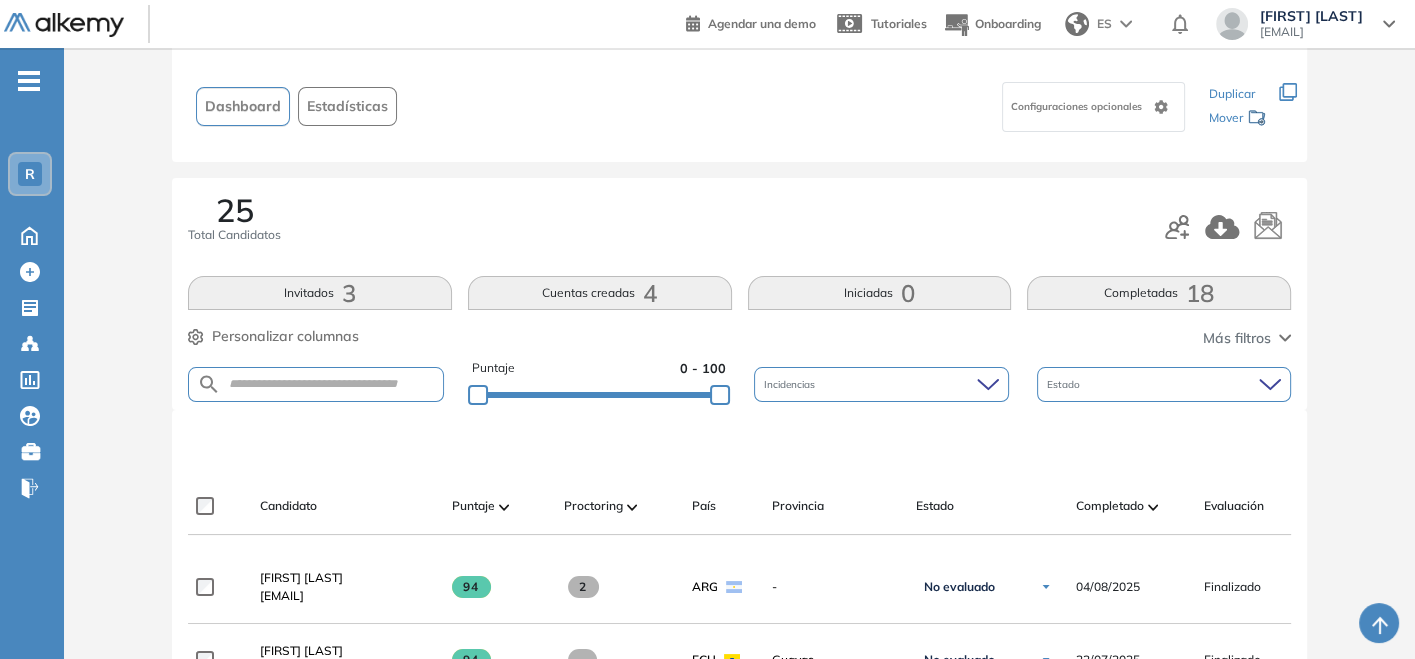 click on "Invitados 3" at bounding box center [320, 293] 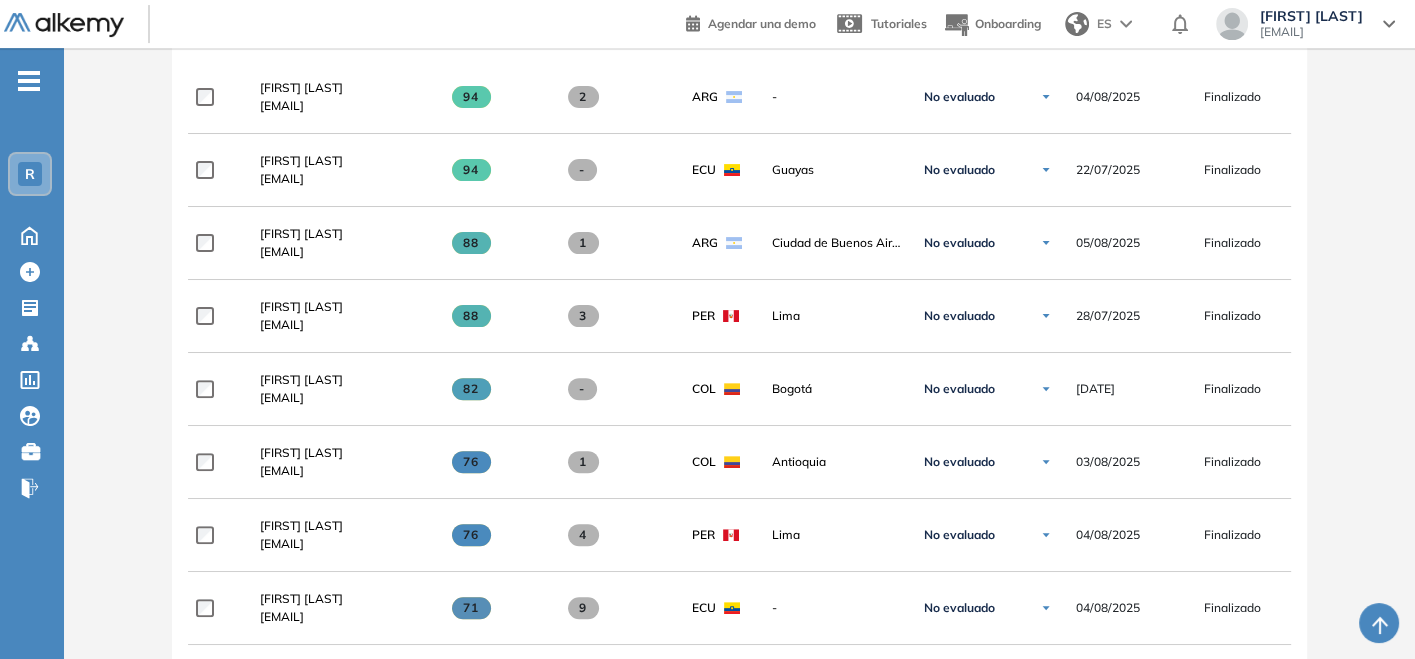 scroll, scrollTop: 666, scrollLeft: 0, axis: vertical 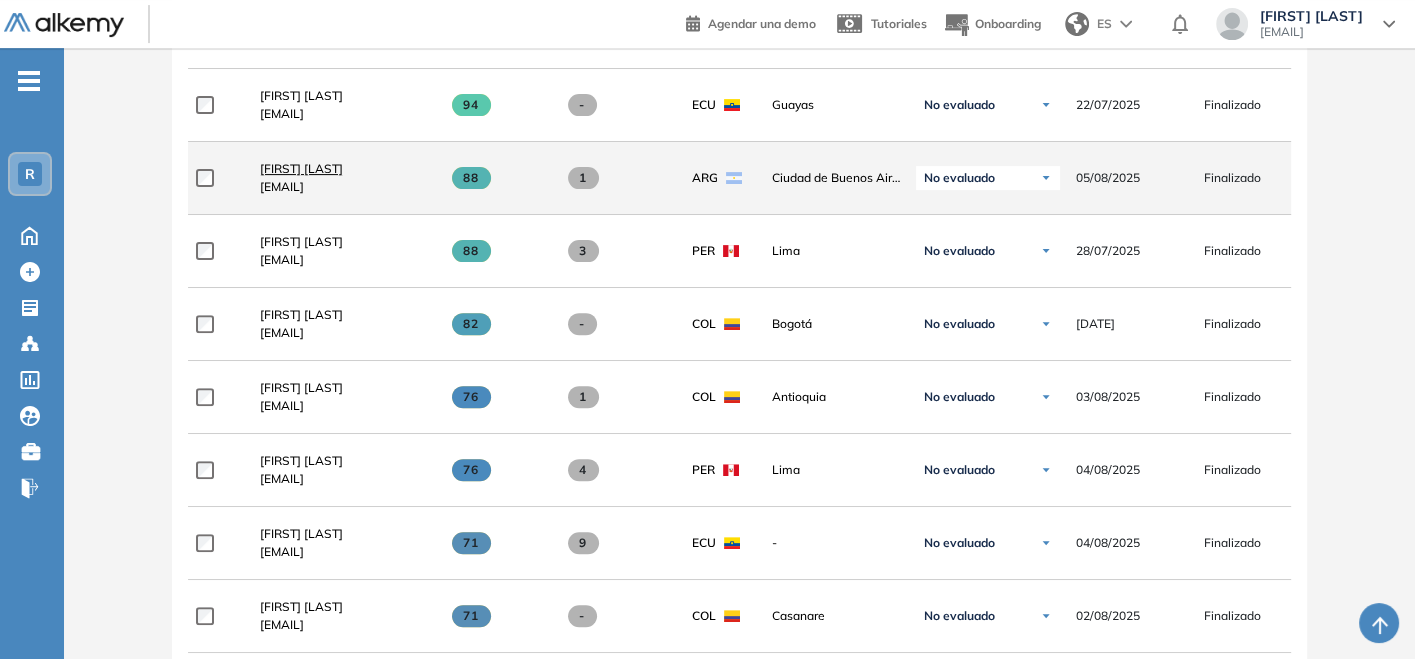 click on "[FIRST] [LAST]" at bounding box center [301, 168] 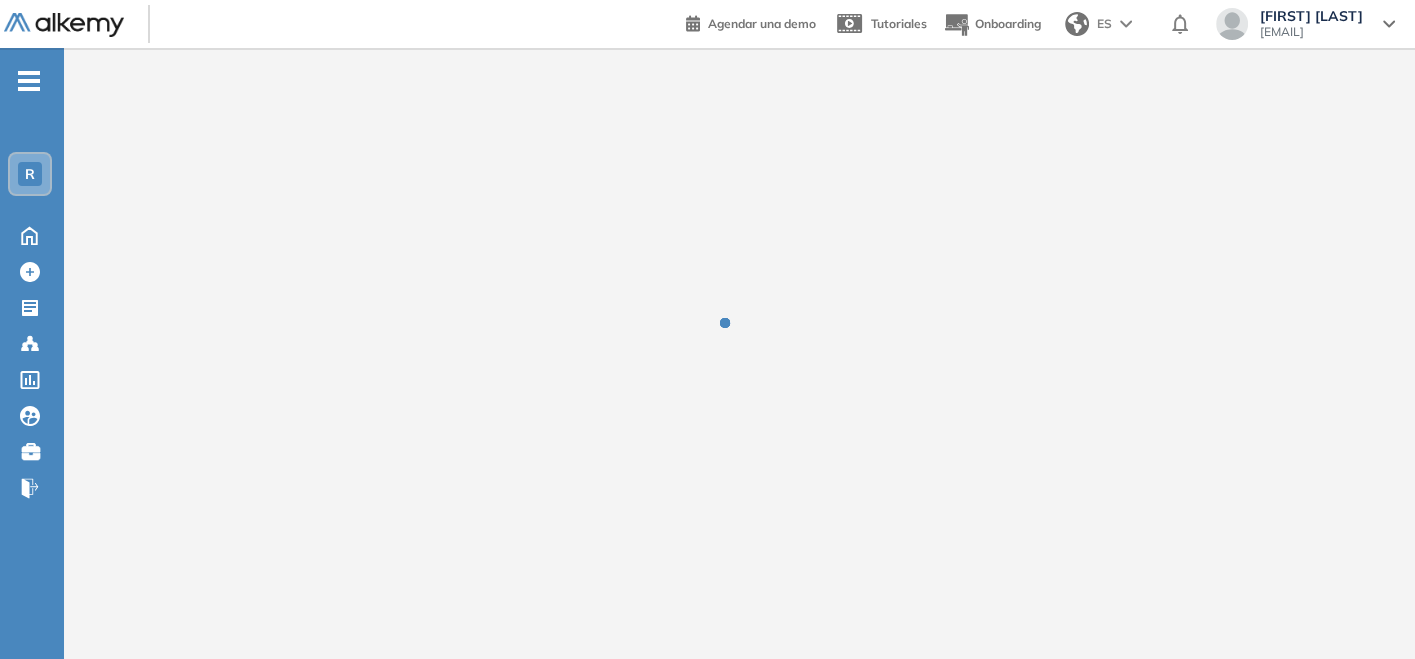 scroll, scrollTop: 0, scrollLeft: 0, axis: both 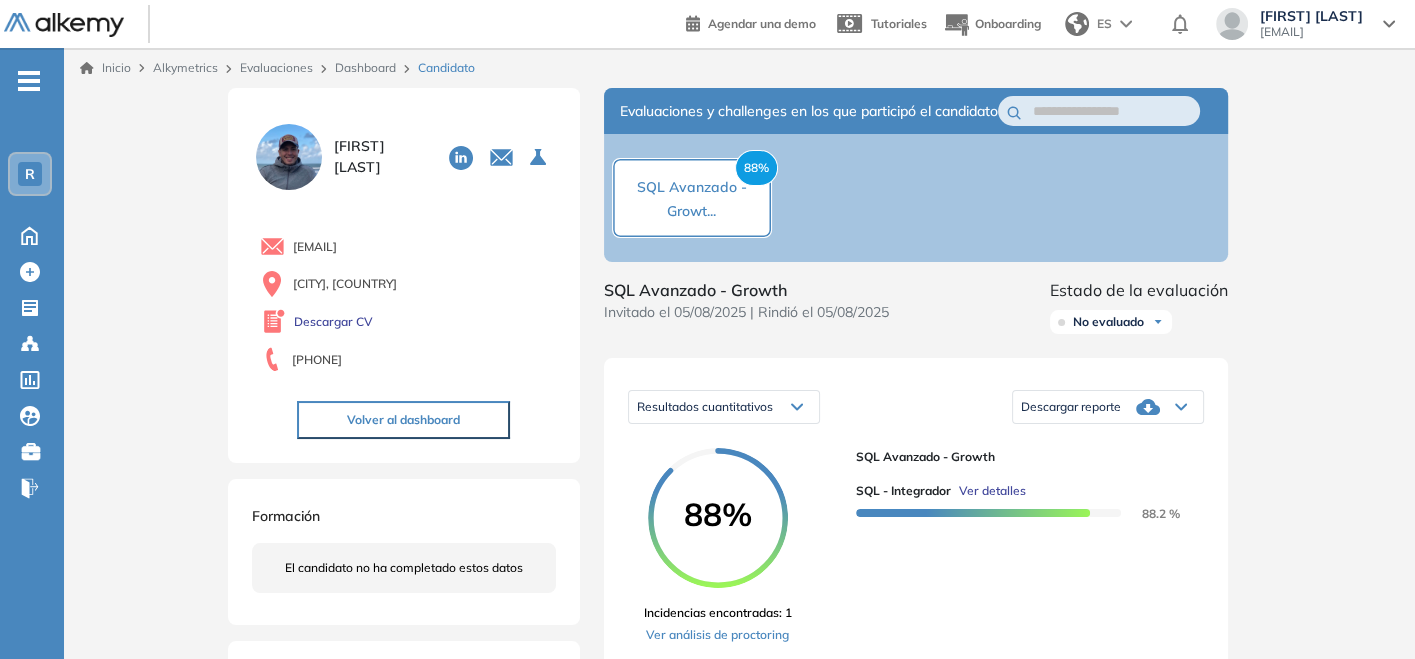 click on "Descargar reporte" at bounding box center (1108, 407) 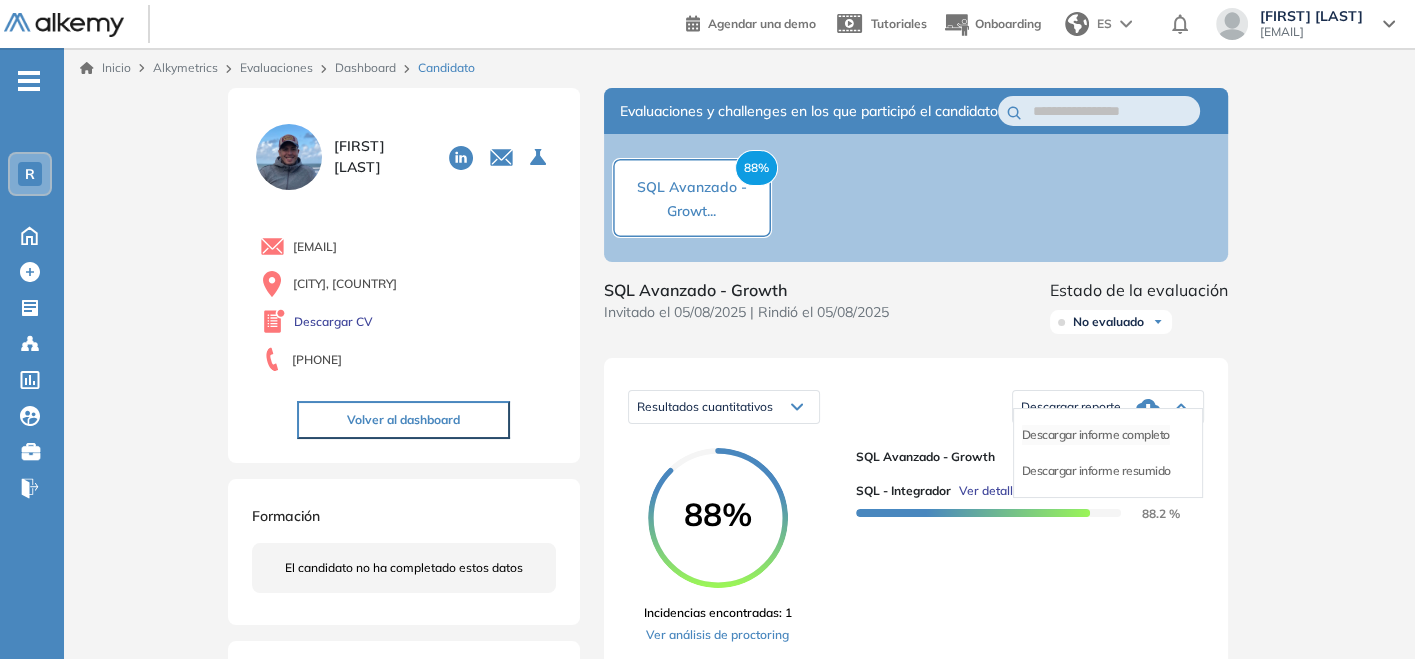 click on "Descargar informe completo" at bounding box center [1096, 435] 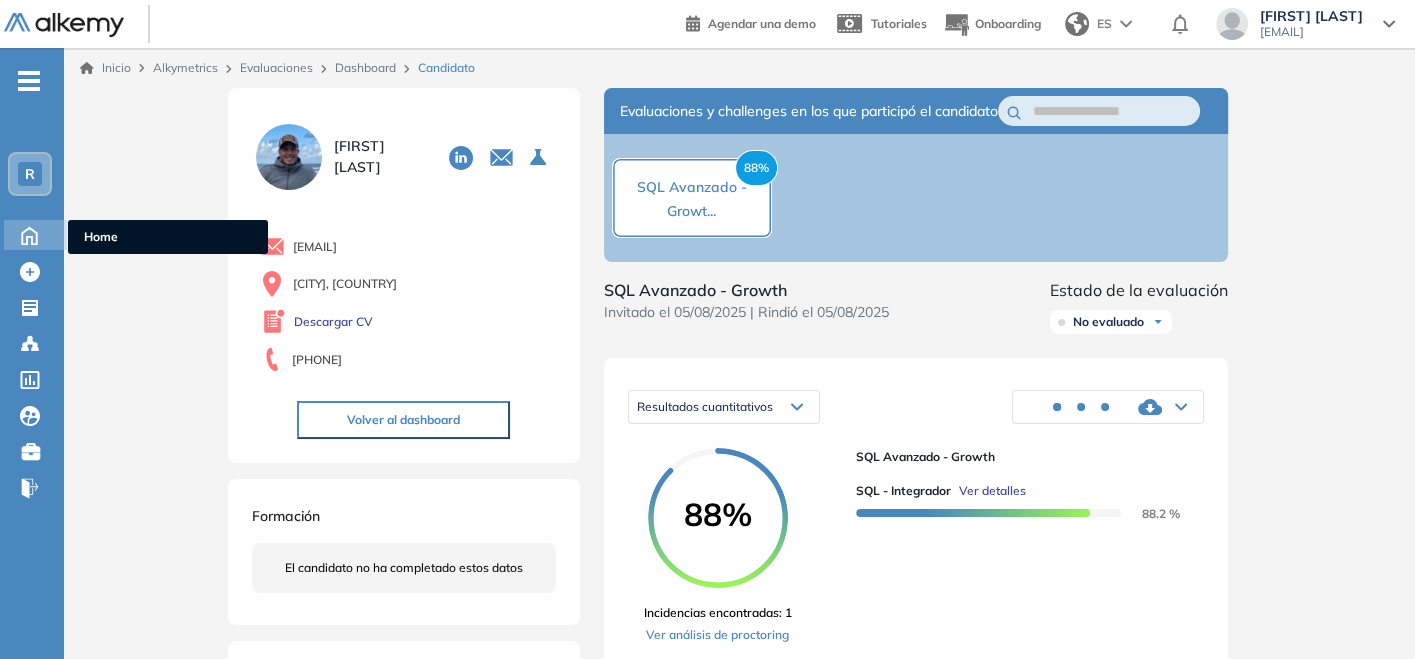 click 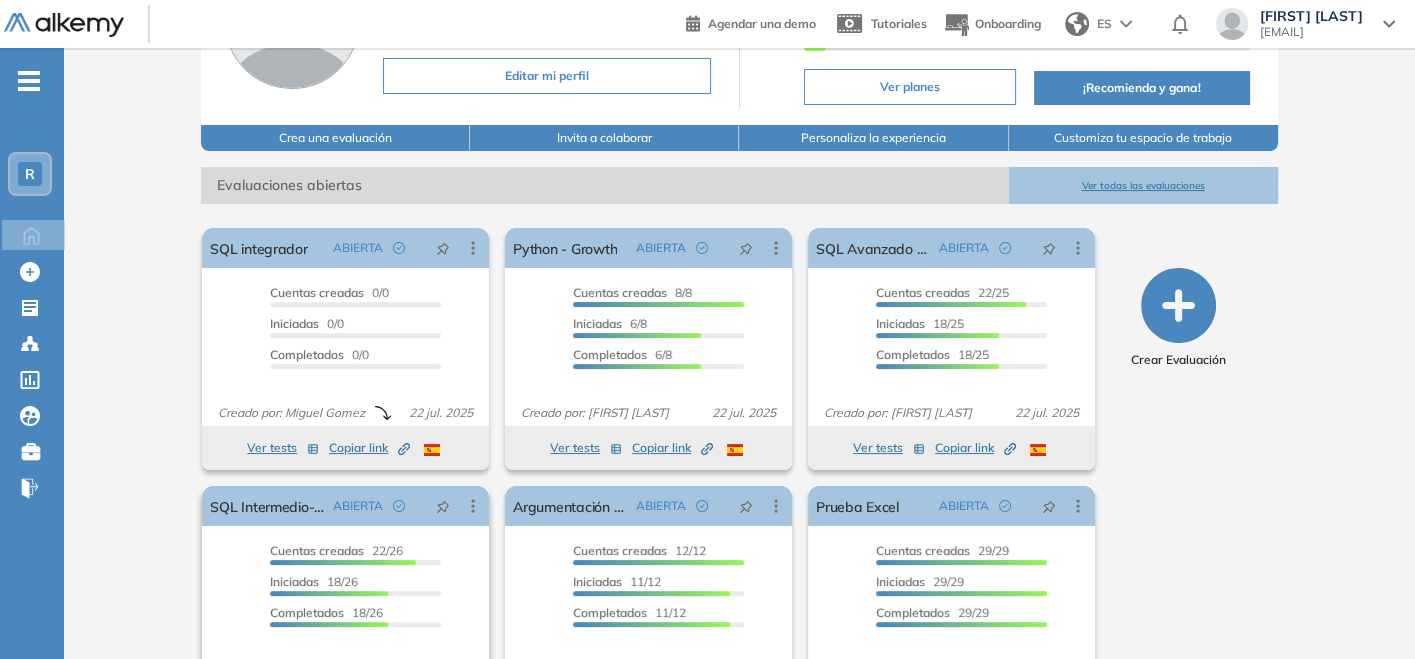 scroll, scrollTop: 271, scrollLeft: 0, axis: vertical 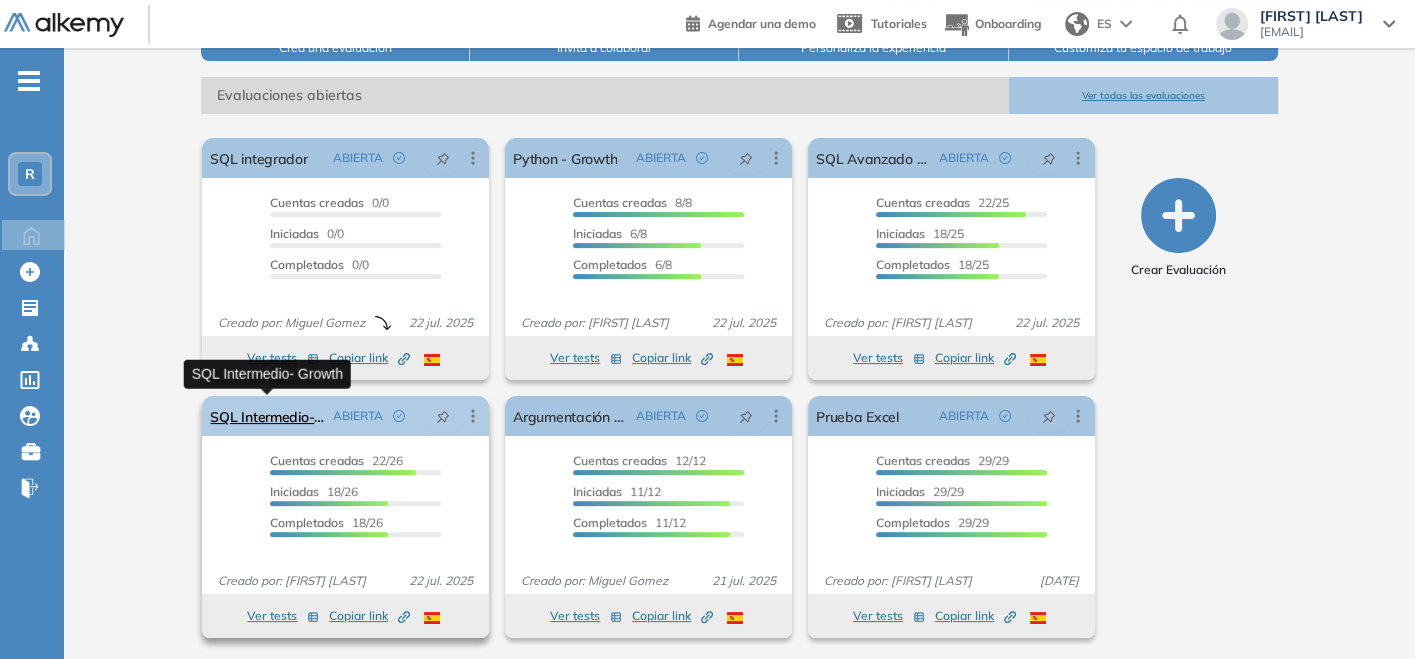 click on "SQL Intermedio- Growth" at bounding box center (267, 416) 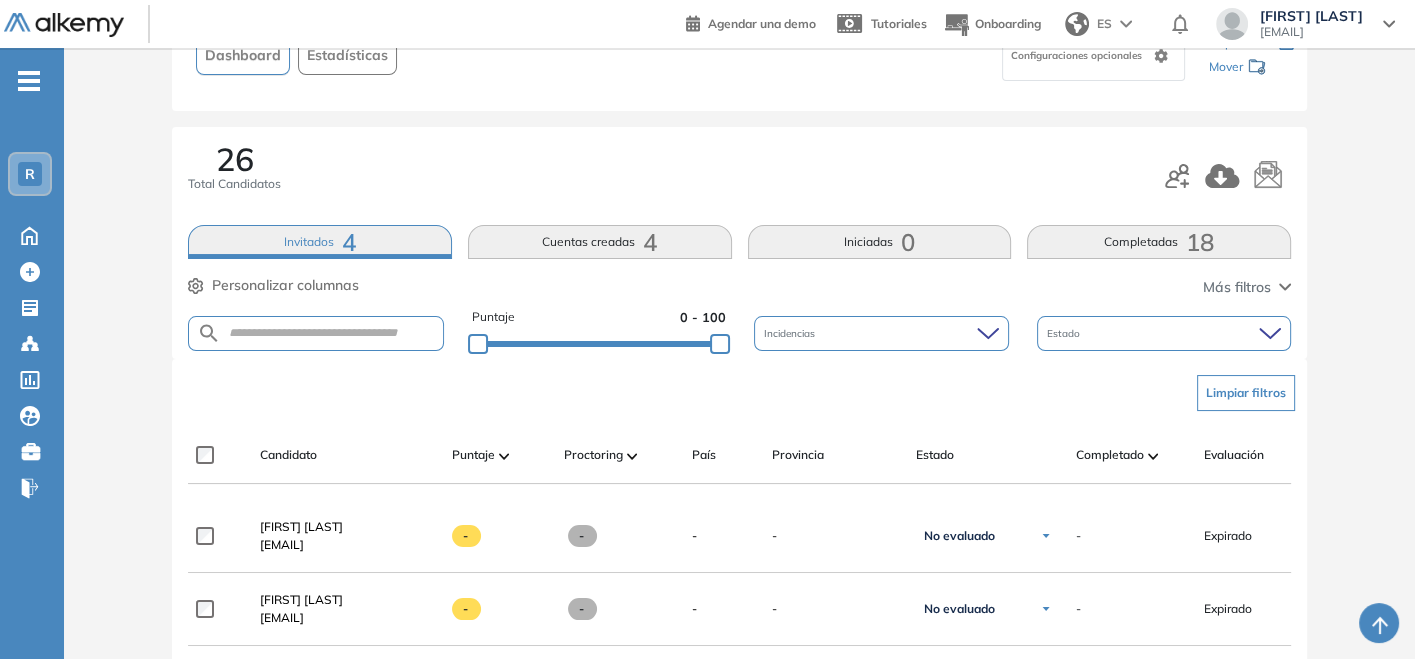 scroll, scrollTop: 111, scrollLeft: 0, axis: vertical 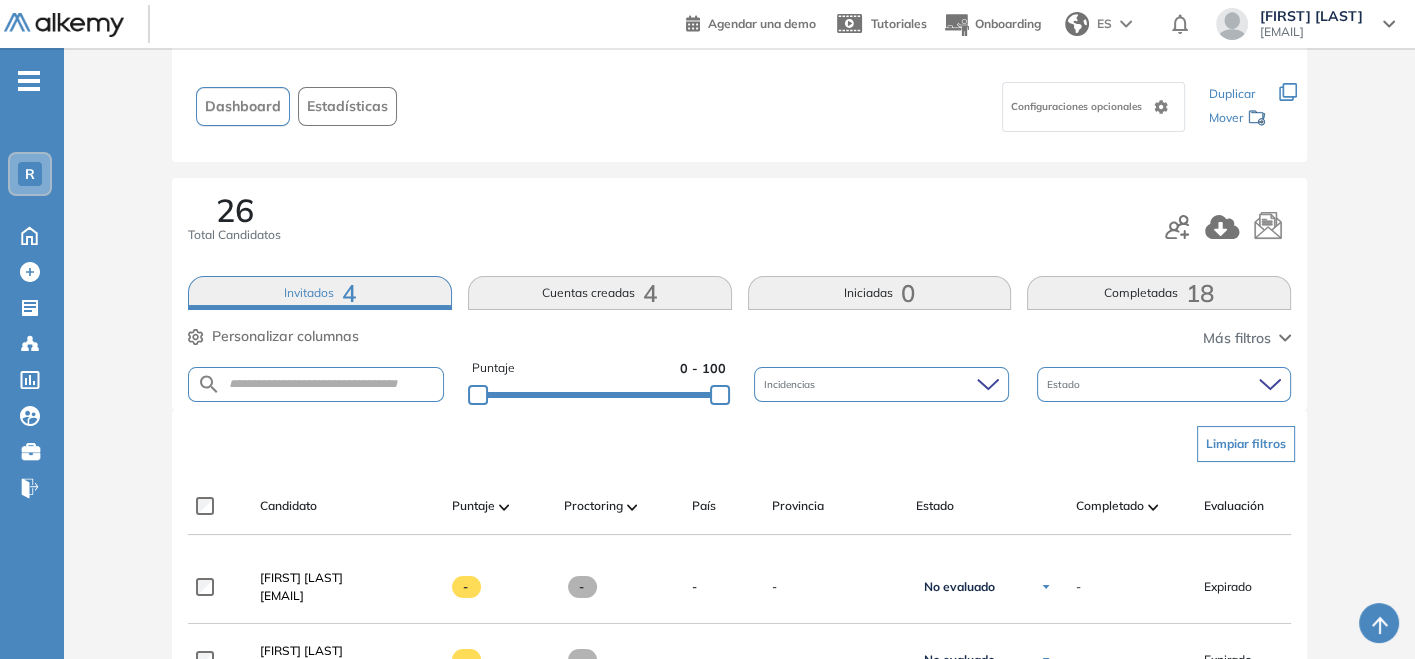 click on "Completadas 18" at bounding box center (1159, 293) 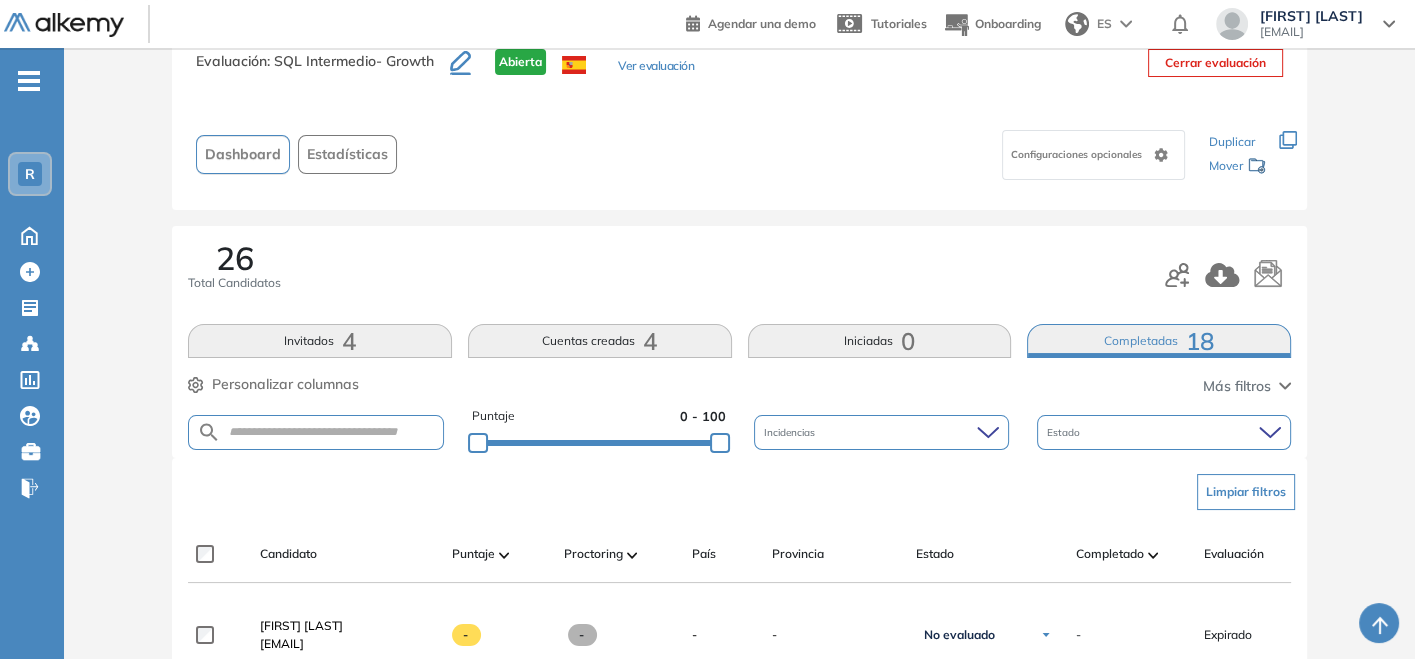 scroll, scrollTop: 0, scrollLeft: 0, axis: both 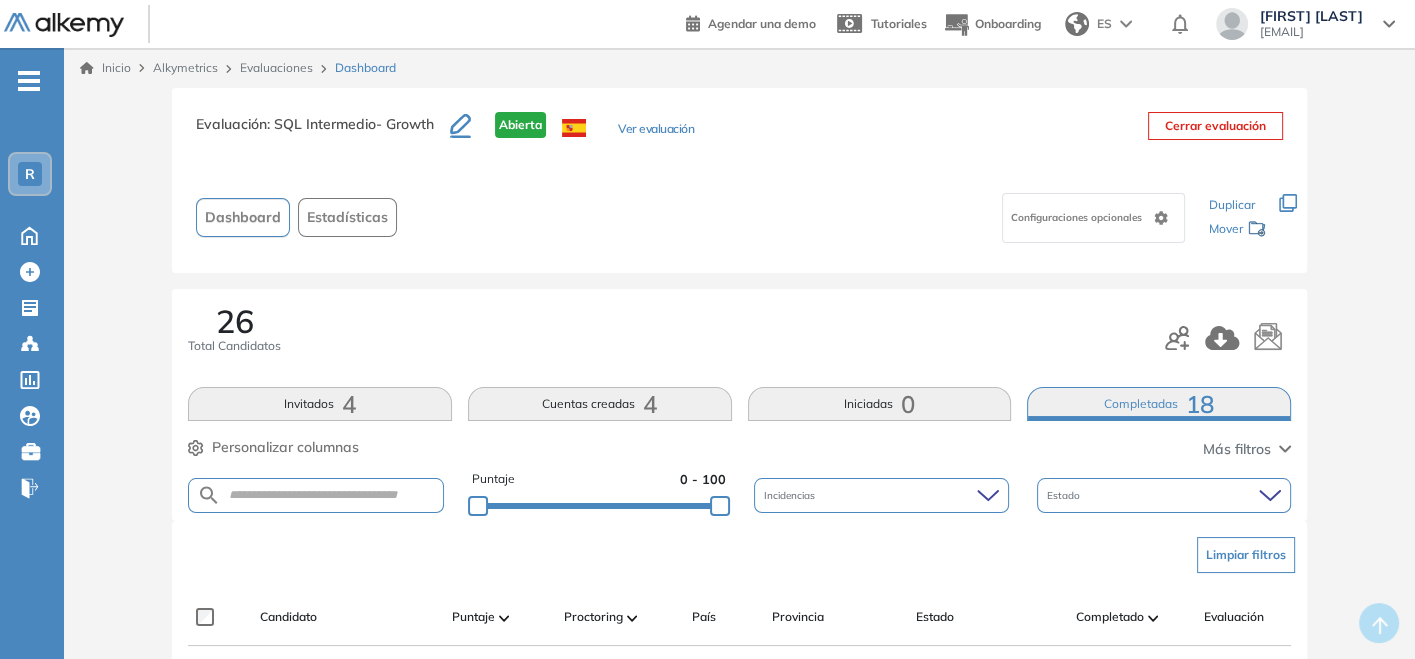 click on ": SQL Intermedio- Growth" at bounding box center [350, 124] 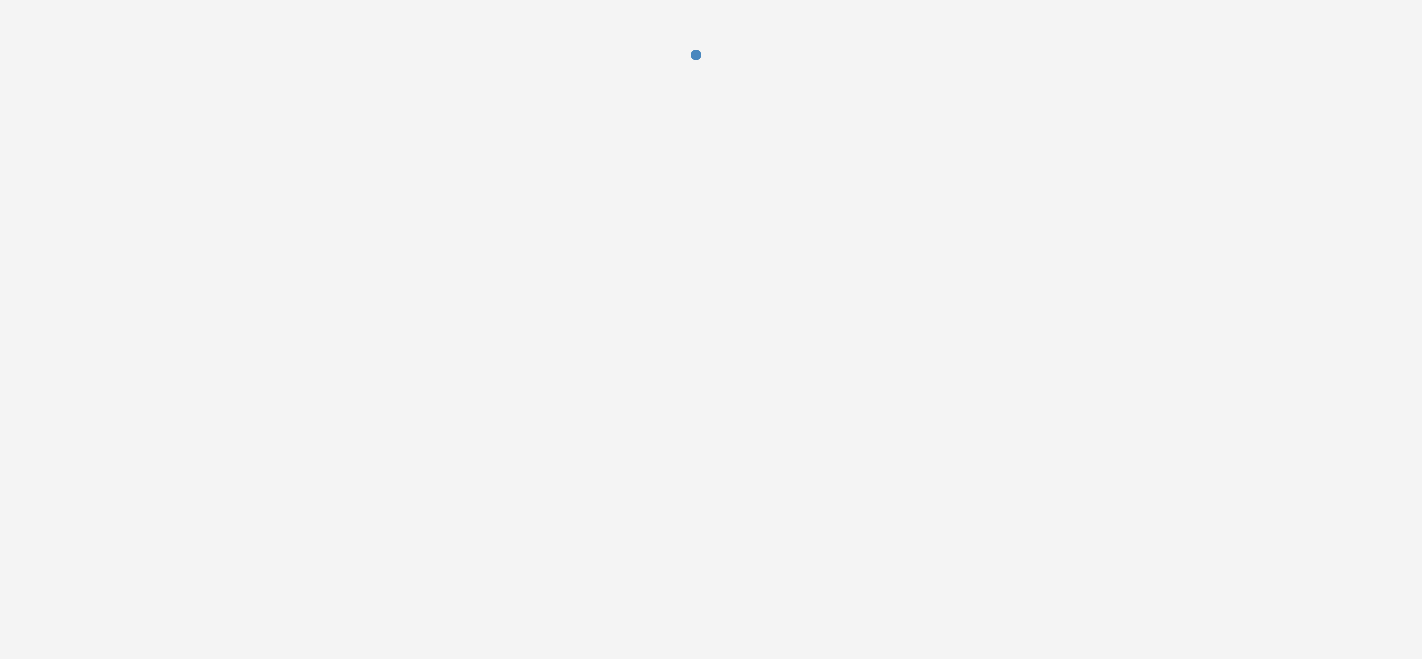 scroll, scrollTop: 0, scrollLeft: 0, axis: both 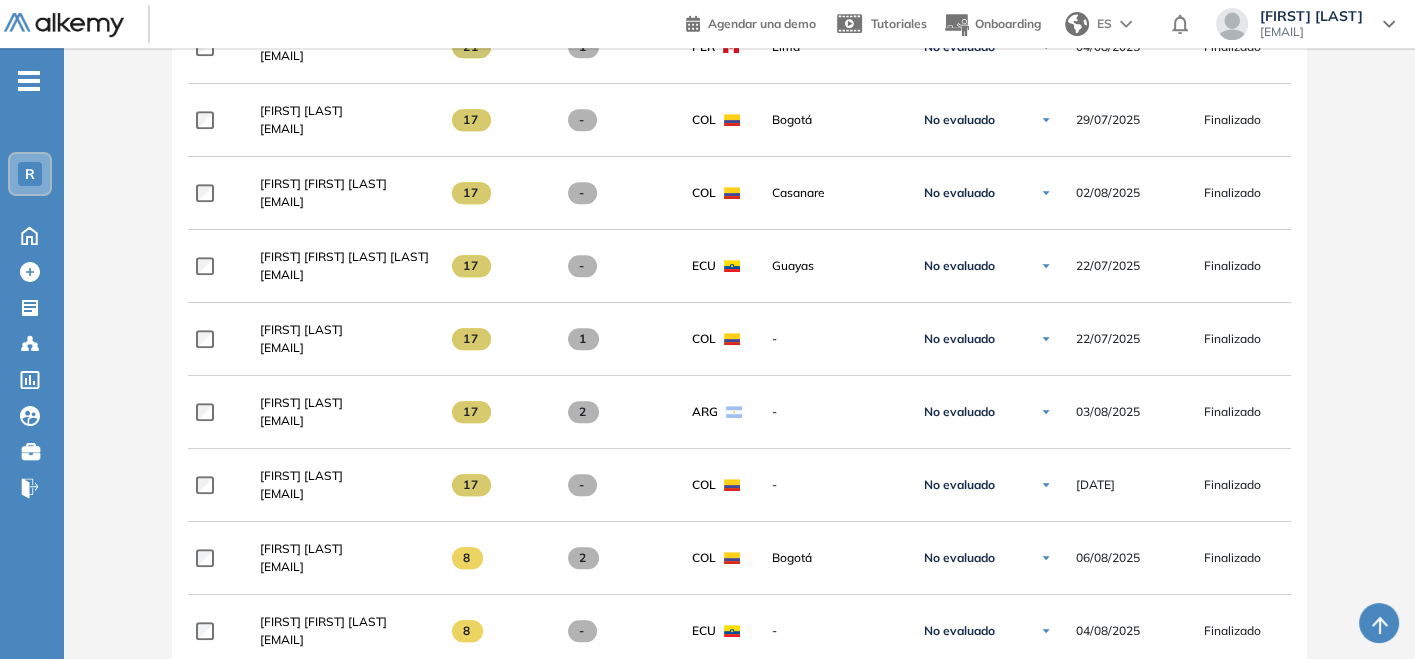 click on "Evaluación : SQL Intermedio- Growth  Abierta Ver evaluación Cerrar evaluación Dashboard Estadísticas Configuraciones opcionales Los siguientes tests ya no están disponibles o tienen una nueva versión Revisa en el catálogo otras opciones o su detalle. Entendido Duplicar Mover 26 Total Candidatos Invitados 4 Cuentas creadas 4 Iniciadas 0 Completadas 18   Personalizar columnas Personalizar columnas Candidato Fijar columna Puntaje Fijar columna Proctoring Fijar columna País Fijar columna Provincia Fijar columna Estado Fijar columna Completado Fijar columna Evaluación Fijar columna Fecha límite Fijar columna SQL Práctico - Intermedio Cancelar Aplicar Más filtros Puntaje 0 - 100 Incidencias Estado Candidato Puntaje Proctoring País Provincia Estado Completado Evaluación Fecha límite Linkedin   Jhossias Calderon jhossias.calderon@rappi.com     42     -     ECU     -     No evaluado No evaluado Evaluado A entrevistar Entrevistado Finalista Oferta enviada Oferta rechazada Sin respuesta Rechazado" at bounding box center [739, 577] 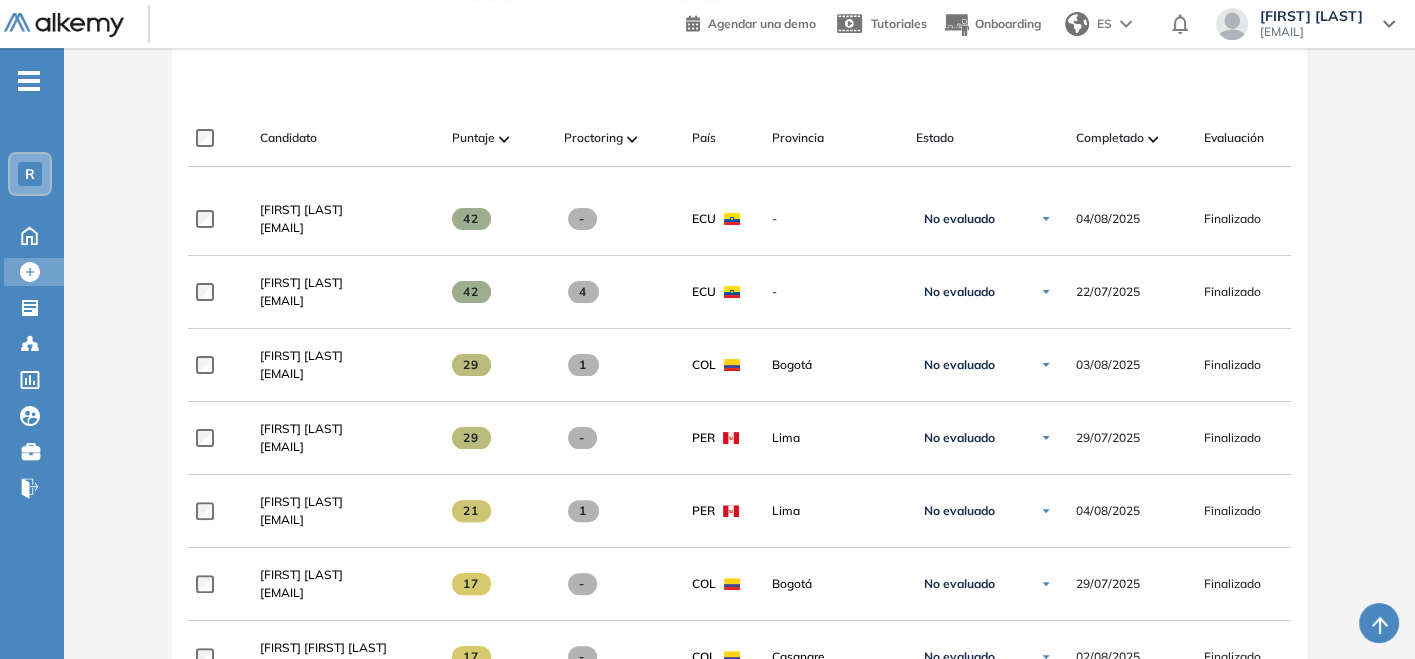 scroll, scrollTop: 444, scrollLeft: 0, axis: vertical 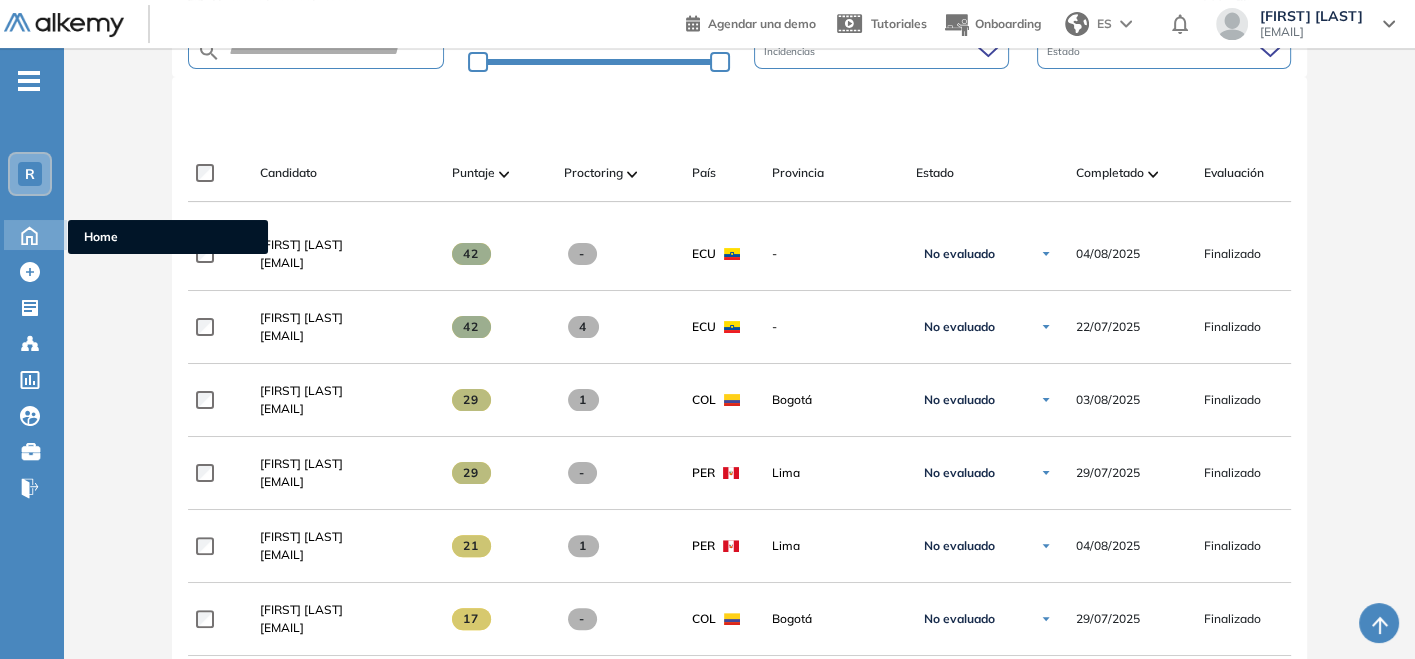 click on "Home Home" at bounding box center (35, 235) 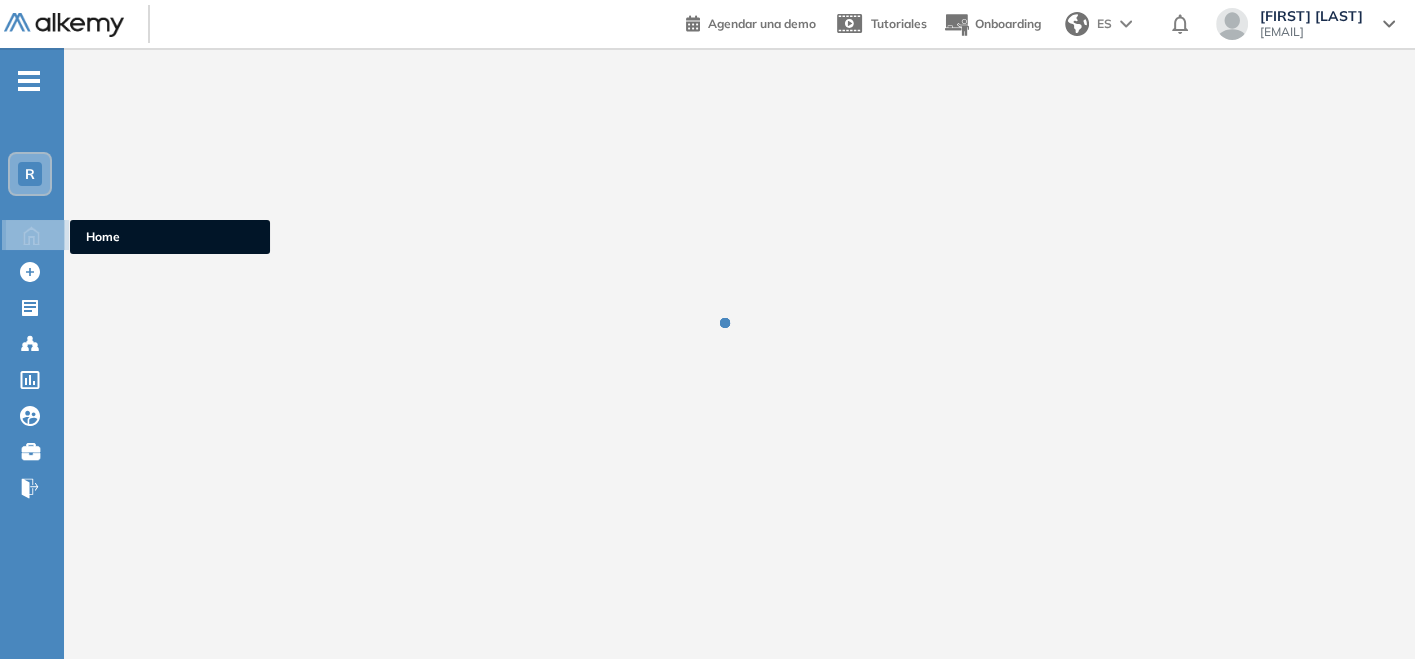 scroll, scrollTop: 0, scrollLeft: 0, axis: both 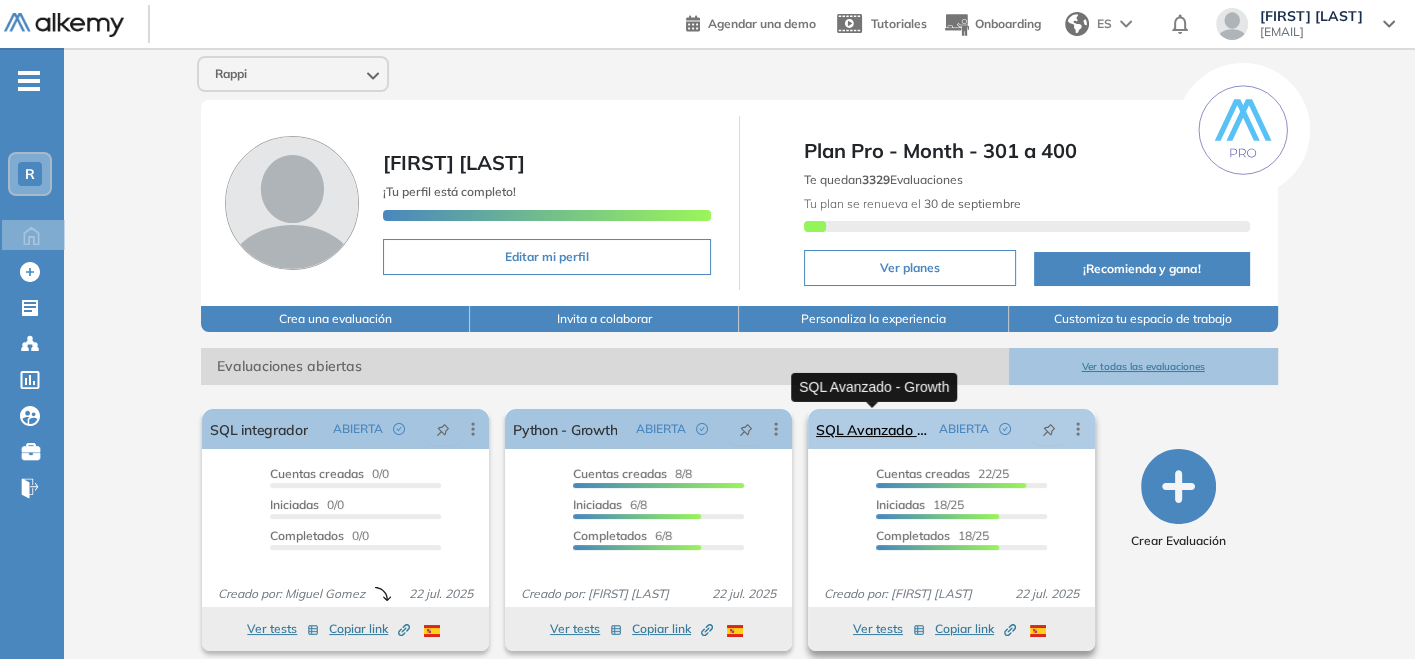 click on "SQL Avanzado - Growth" at bounding box center [873, 429] 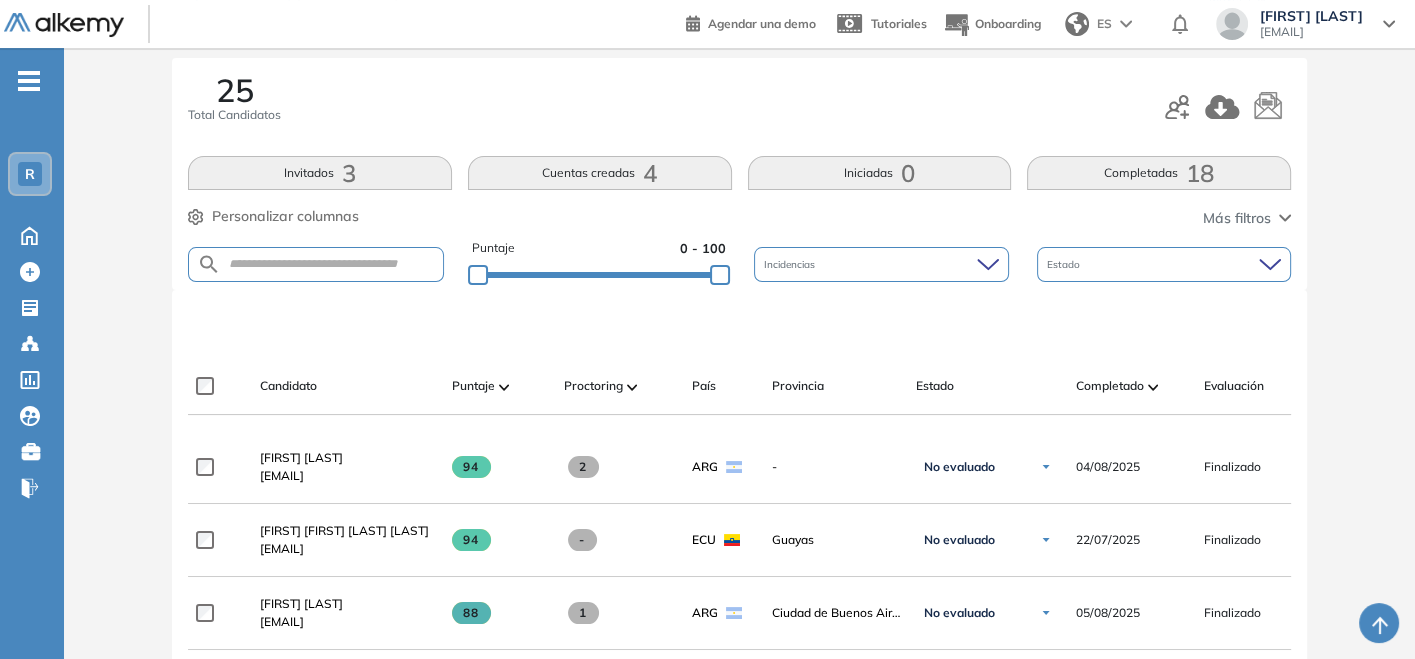 scroll, scrollTop: 222, scrollLeft: 0, axis: vertical 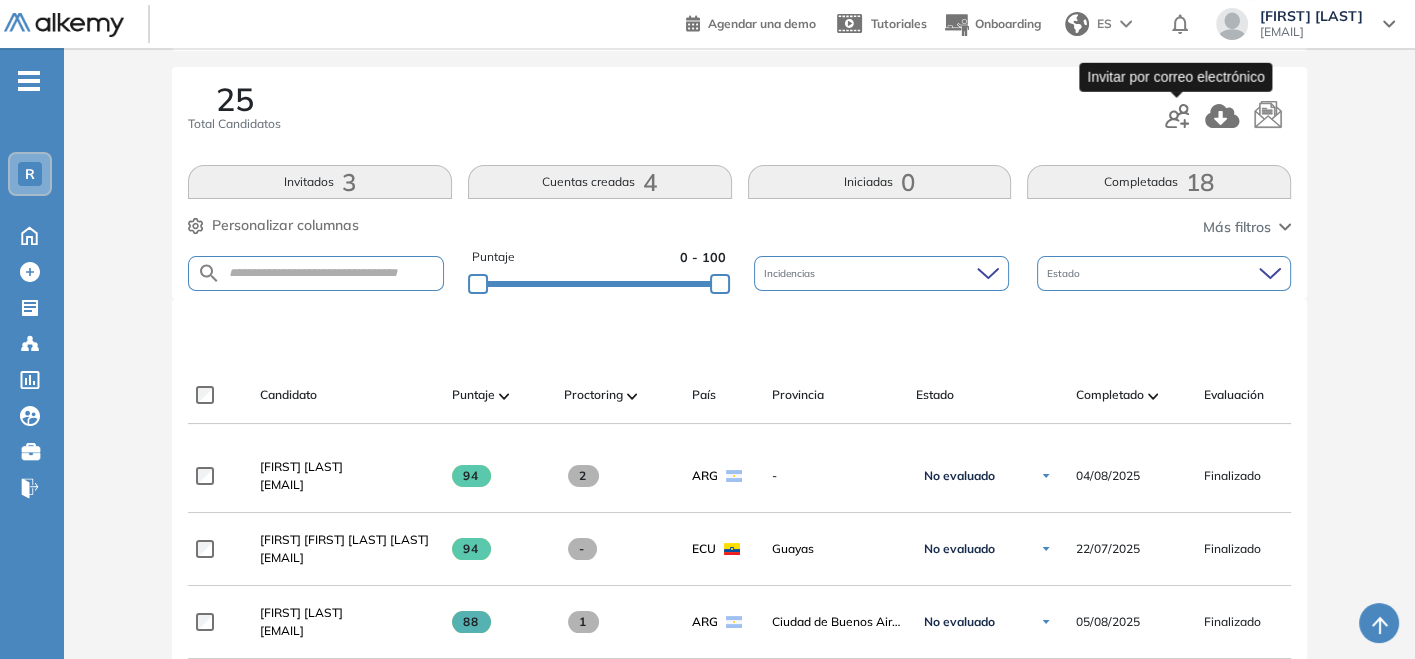 click 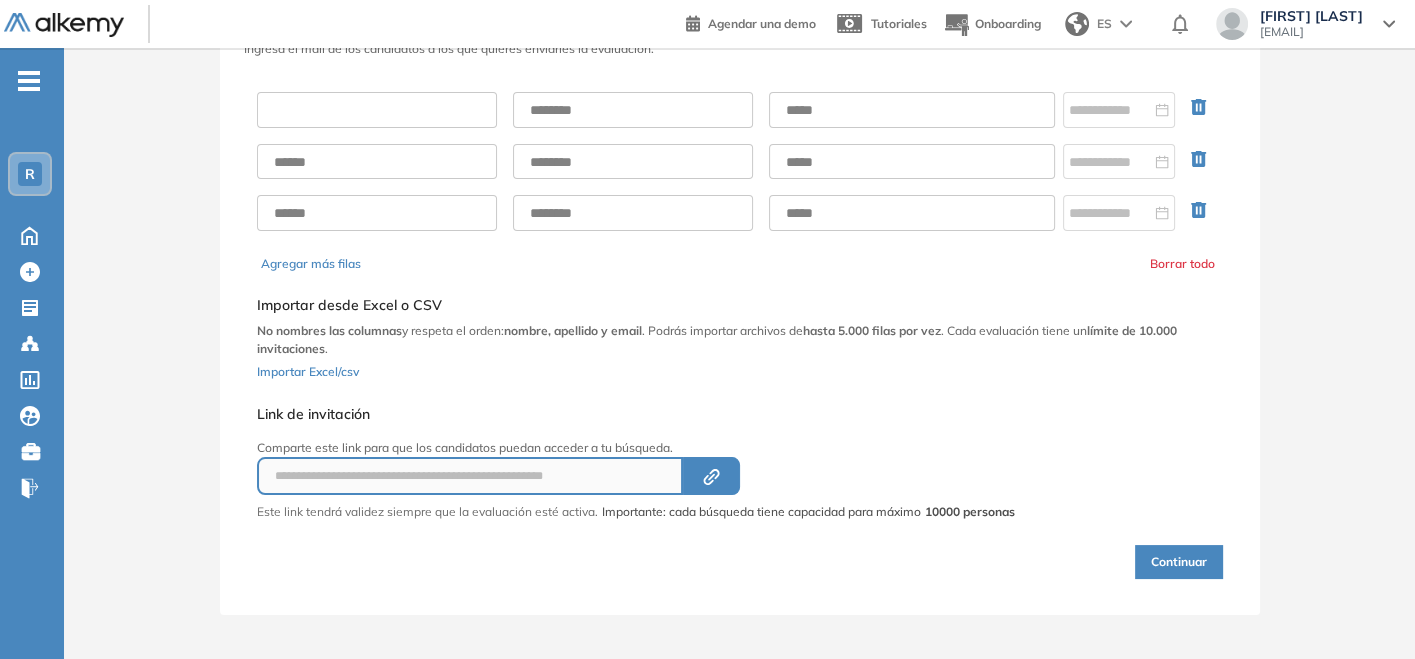click at bounding box center [377, 110] 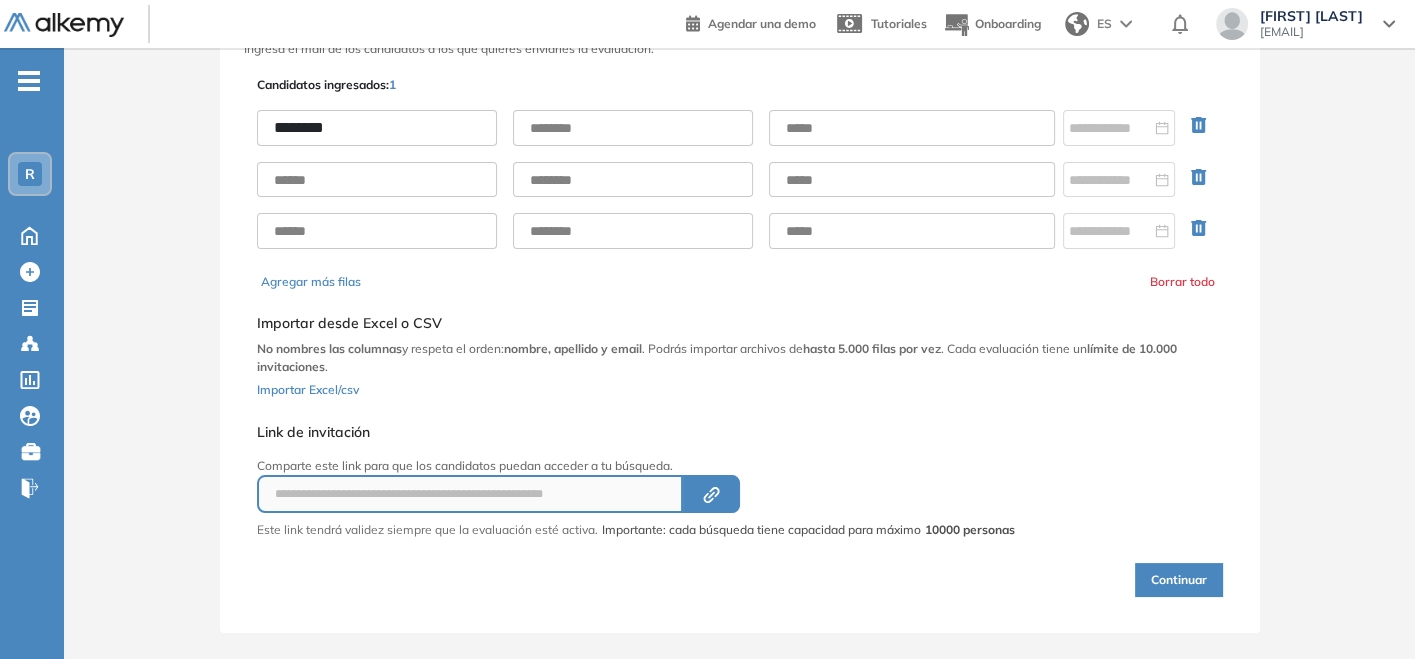 type on "*******" 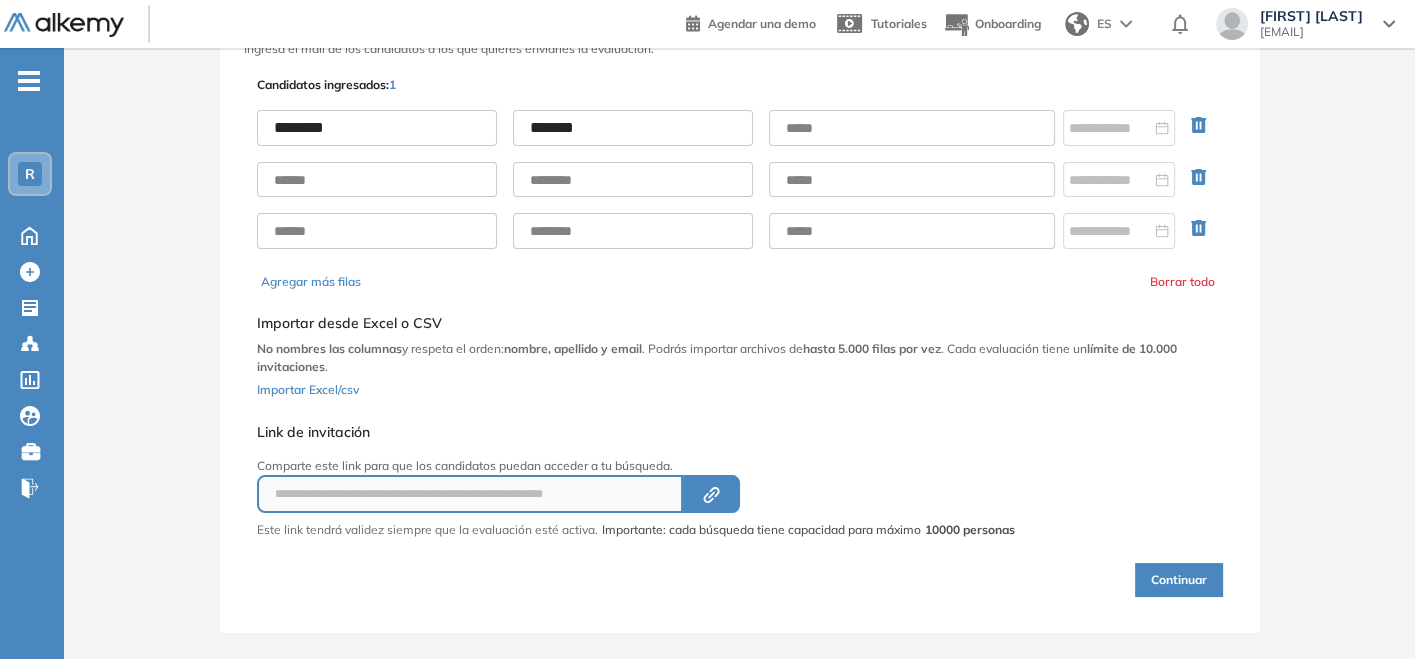 click on "*******" at bounding box center (633, 128) 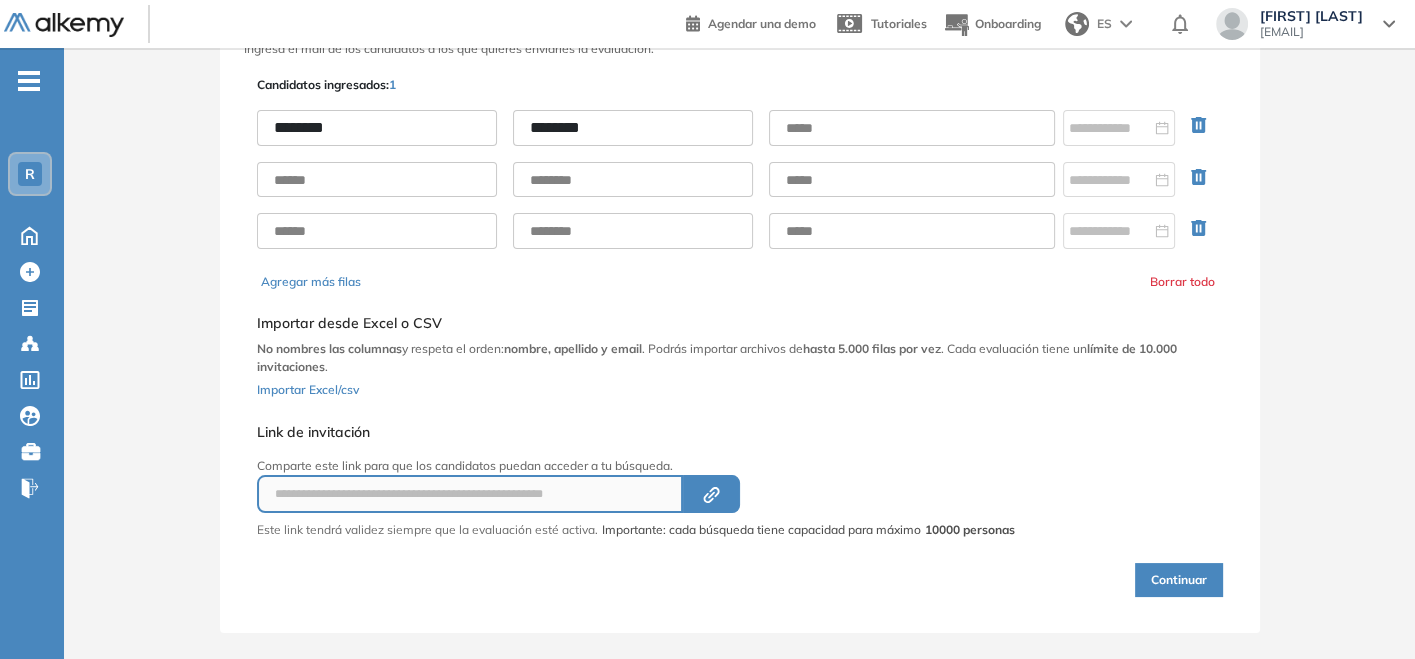 type on "********" 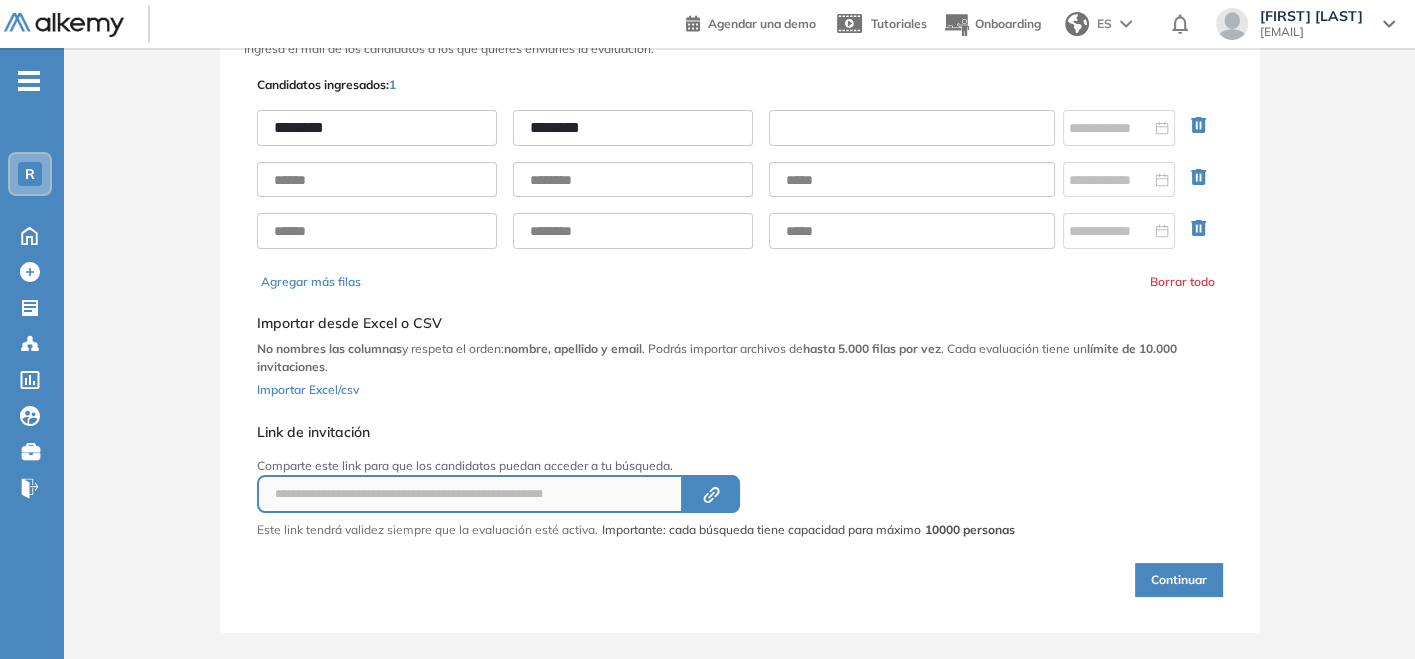 click at bounding box center [912, 128] 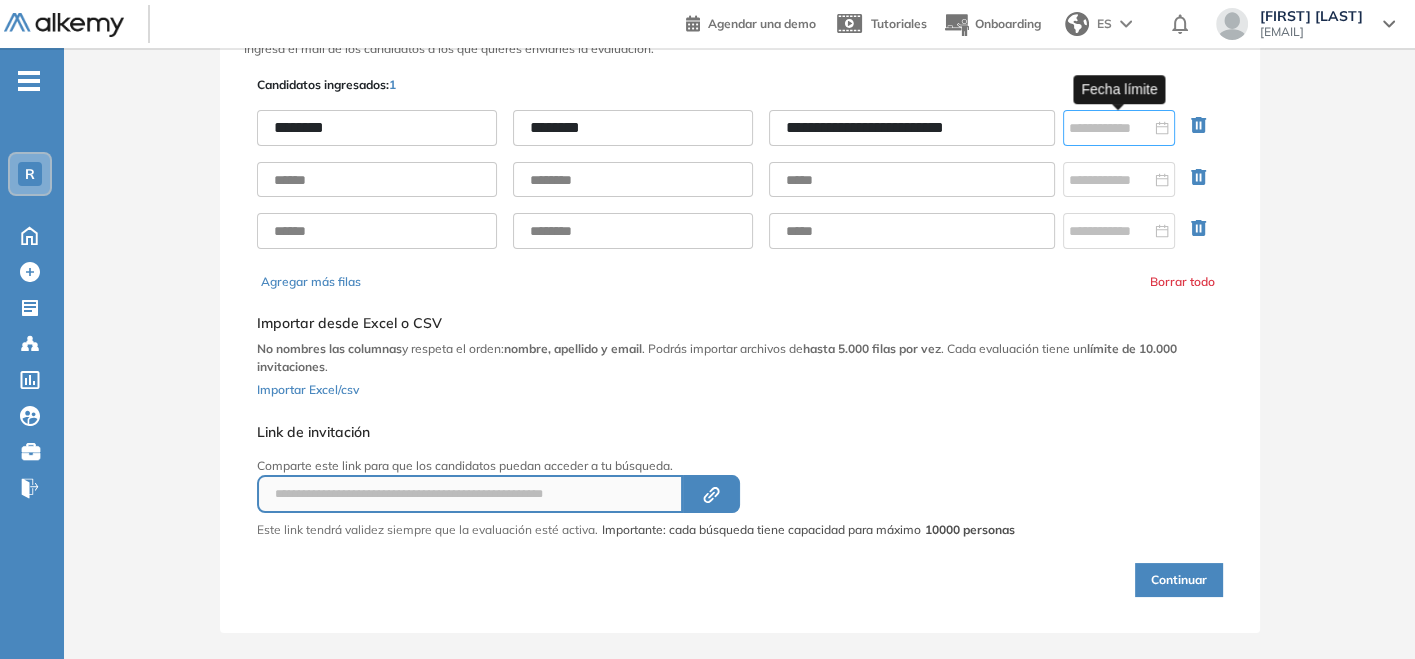 type on "**********" 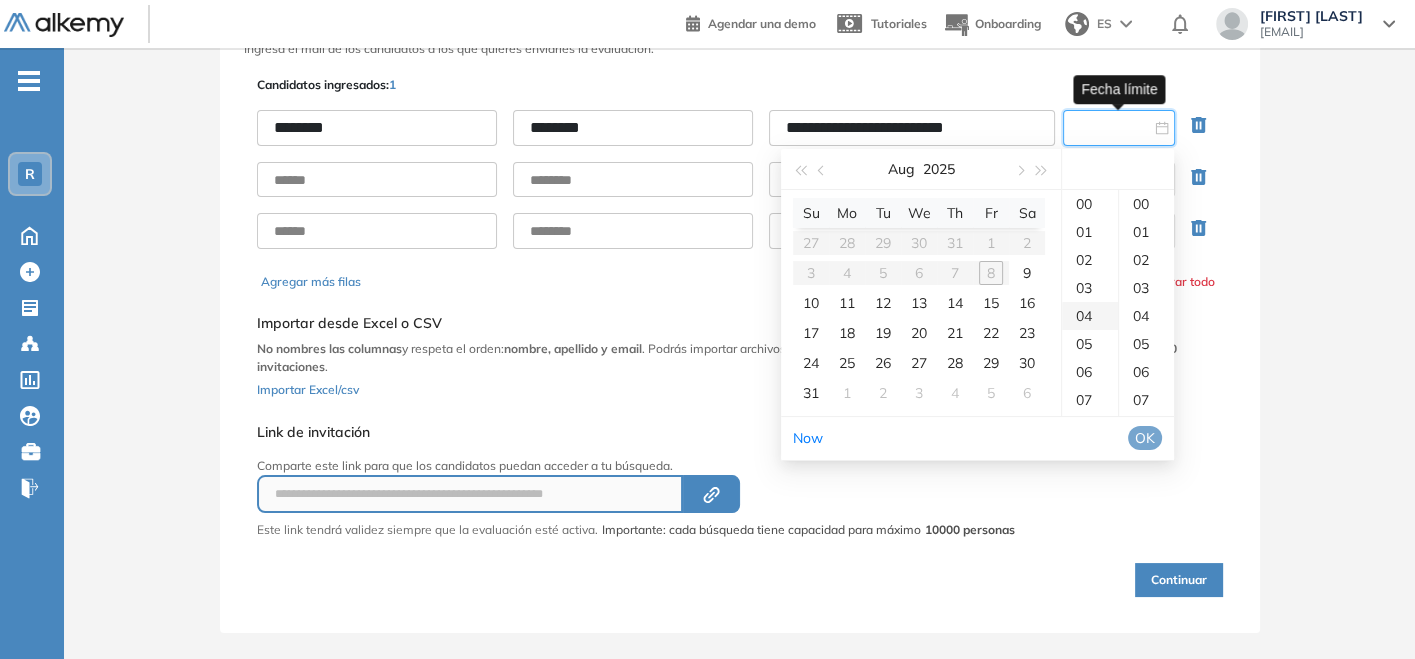 type on "**********" 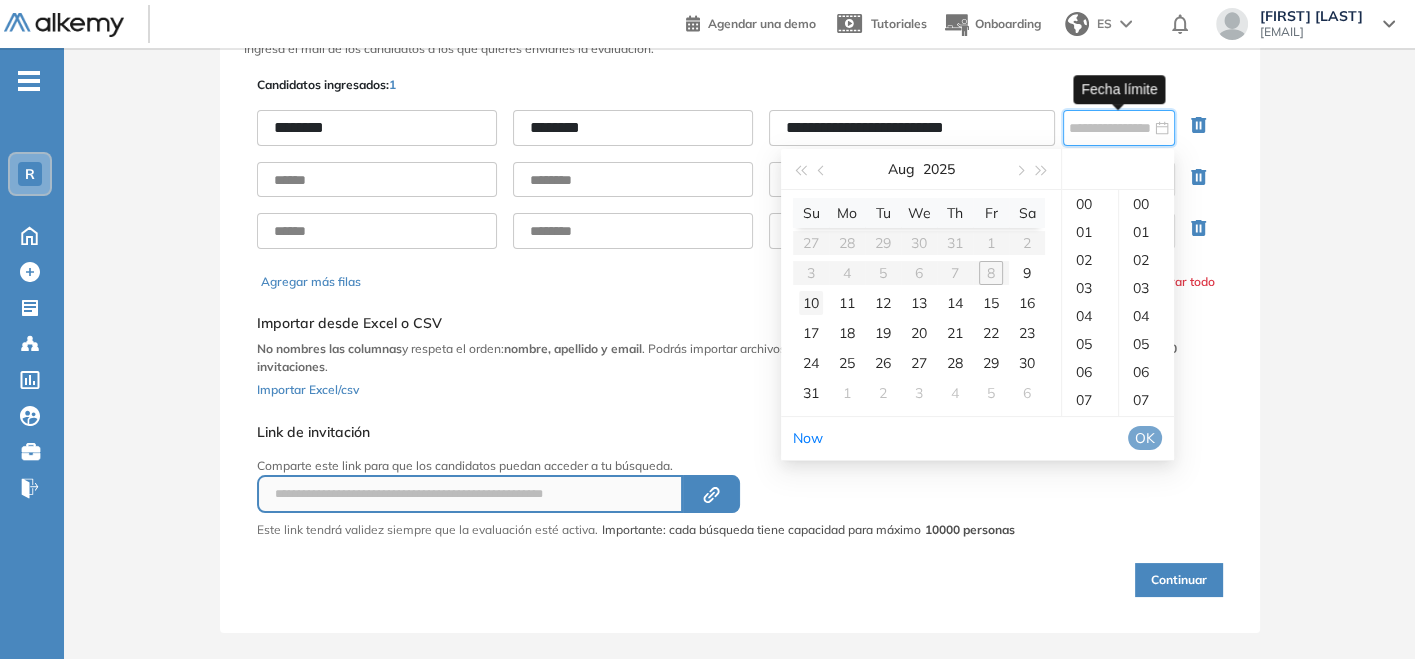 click on "10" at bounding box center [811, 303] 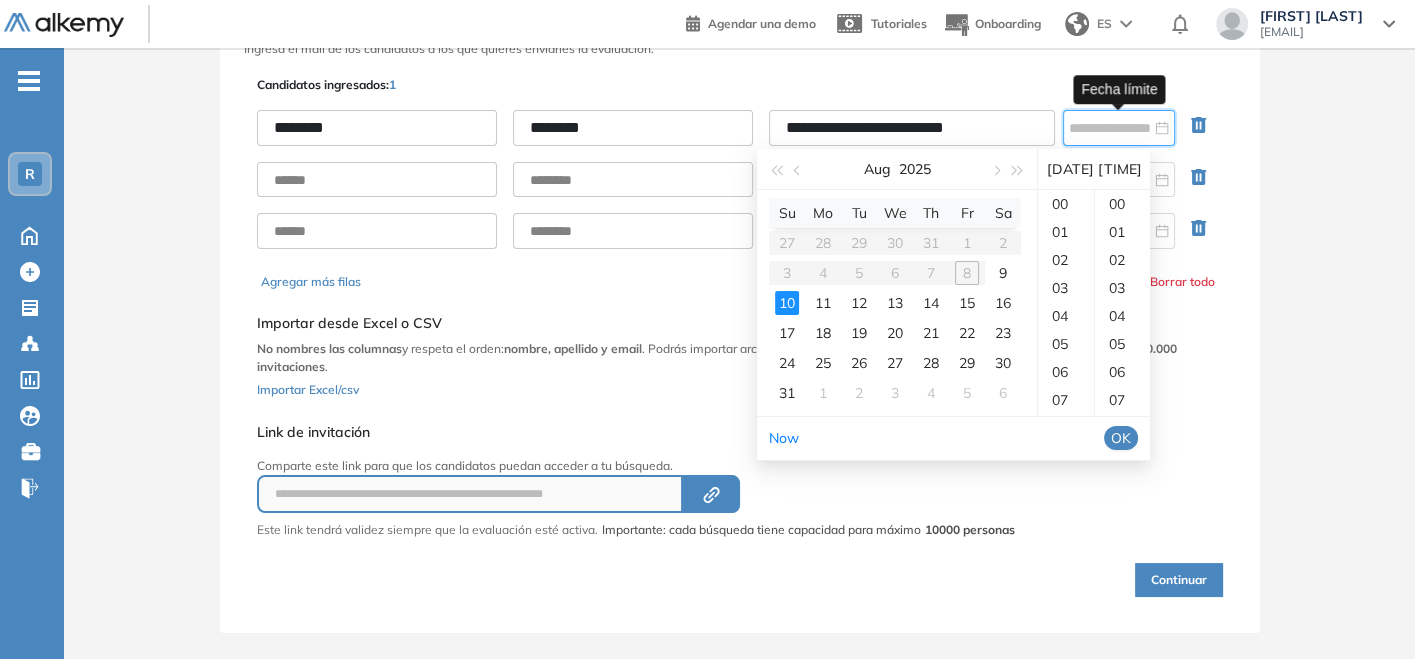 scroll, scrollTop: 336, scrollLeft: 0, axis: vertical 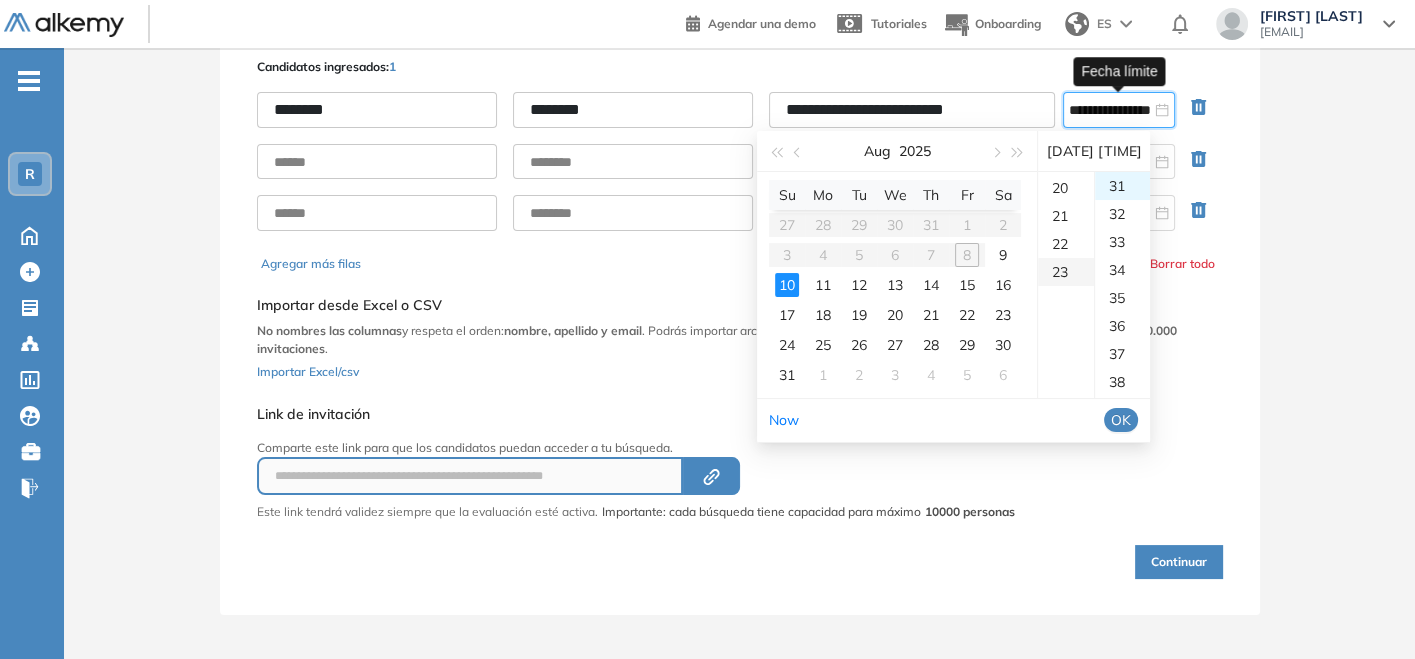 click on "23" at bounding box center (1066, 272) 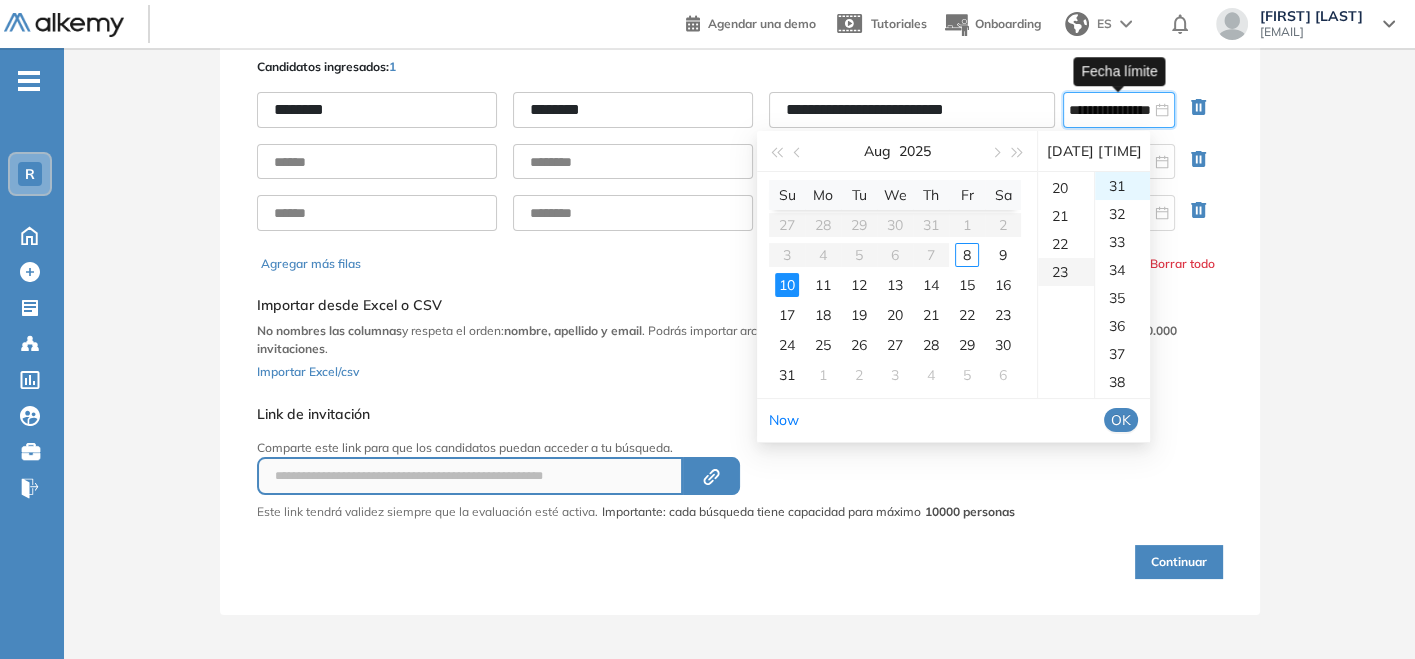 scroll, scrollTop: 643, scrollLeft: 0, axis: vertical 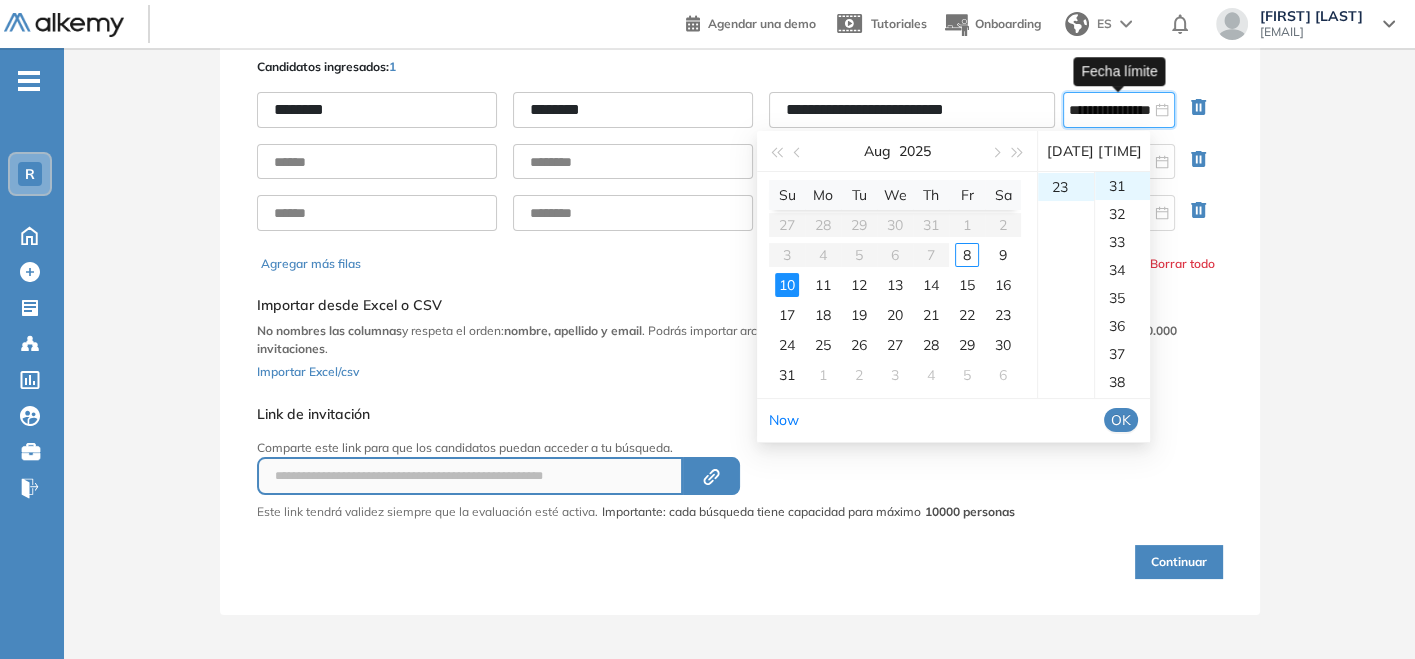 click on "OK" at bounding box center (1121, 420) 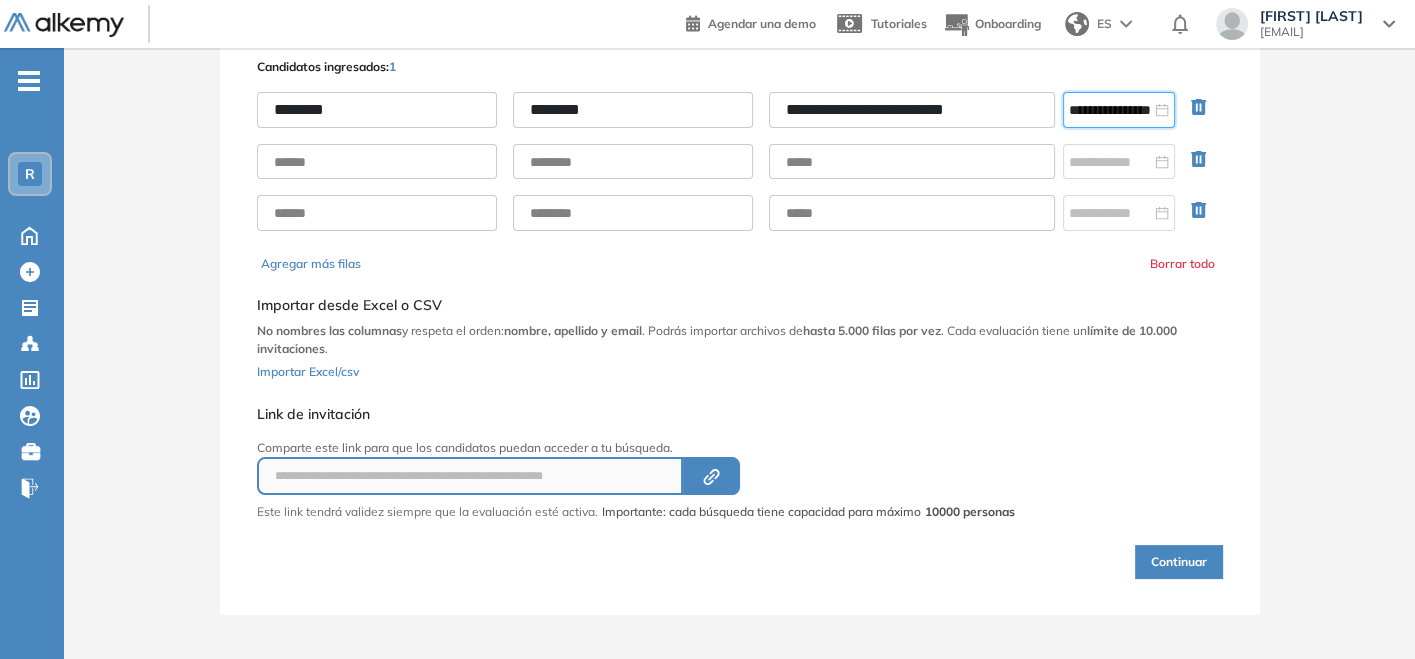 click 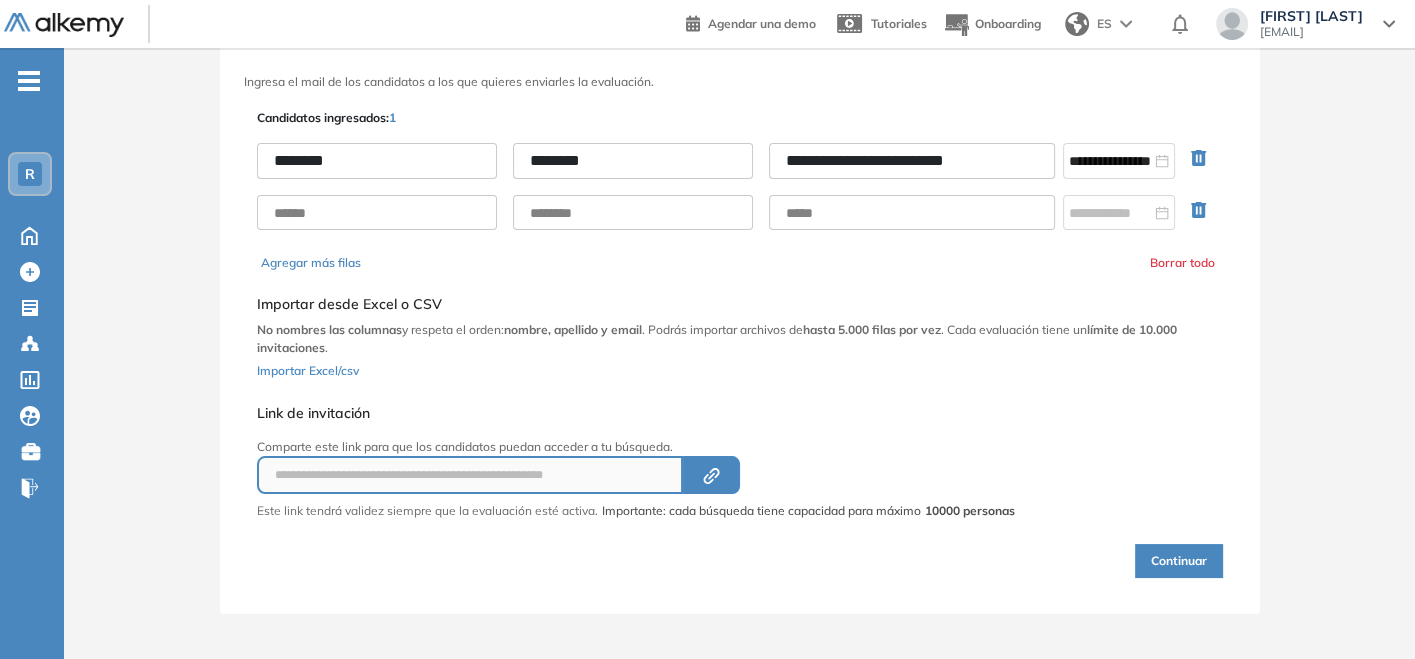 click 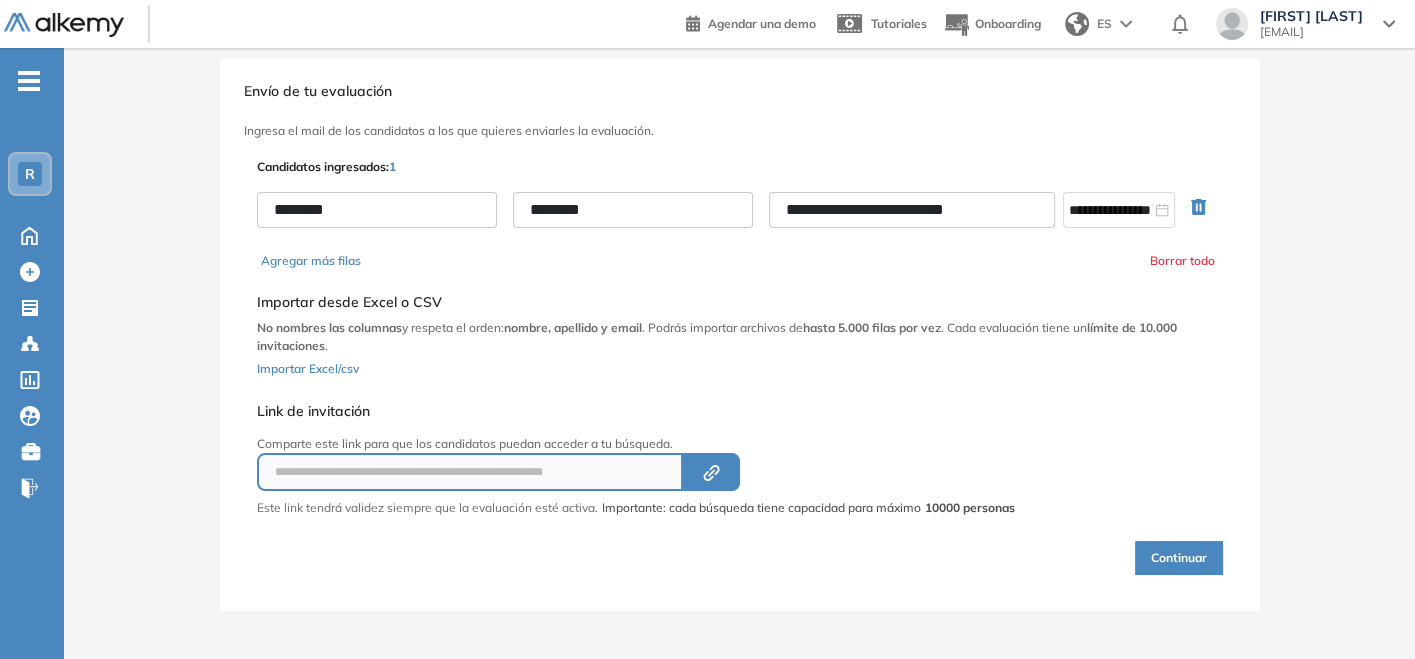 scroll, scrollTop: 27, scrollLeft: 0, axis: vertical 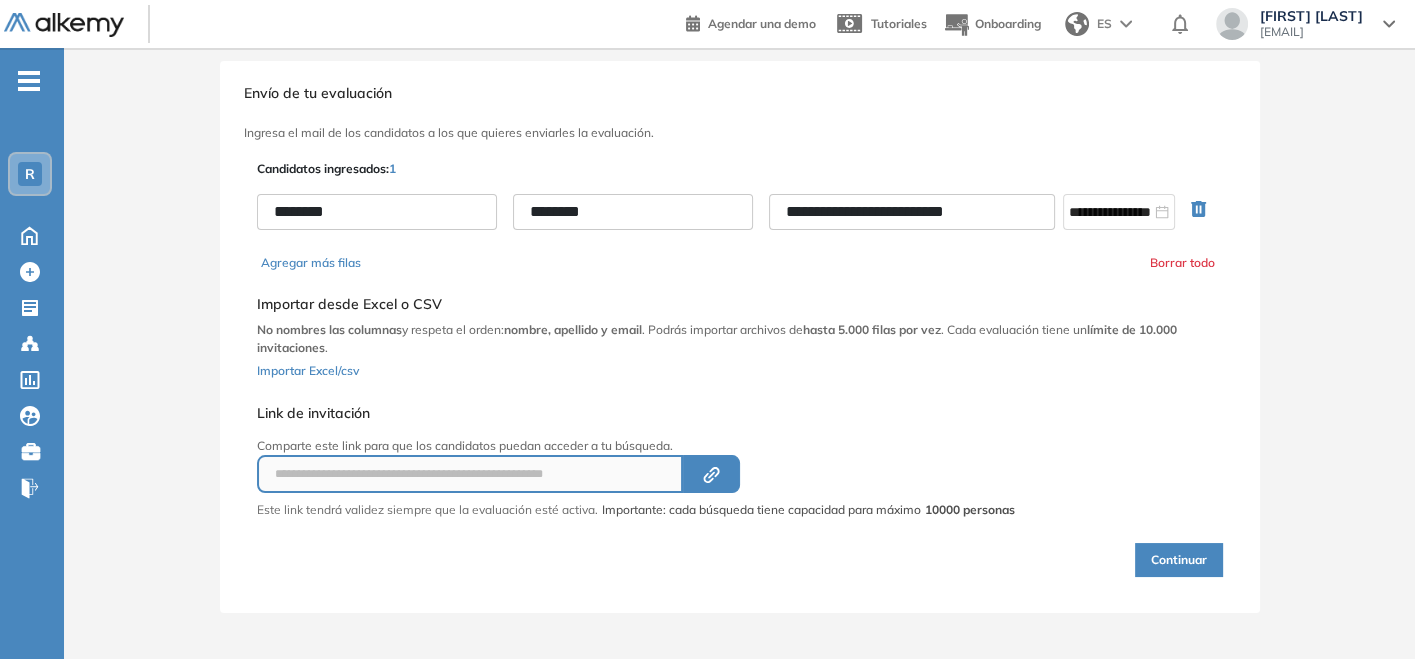 click on "Continuar" at bounding box center [1179, 560] 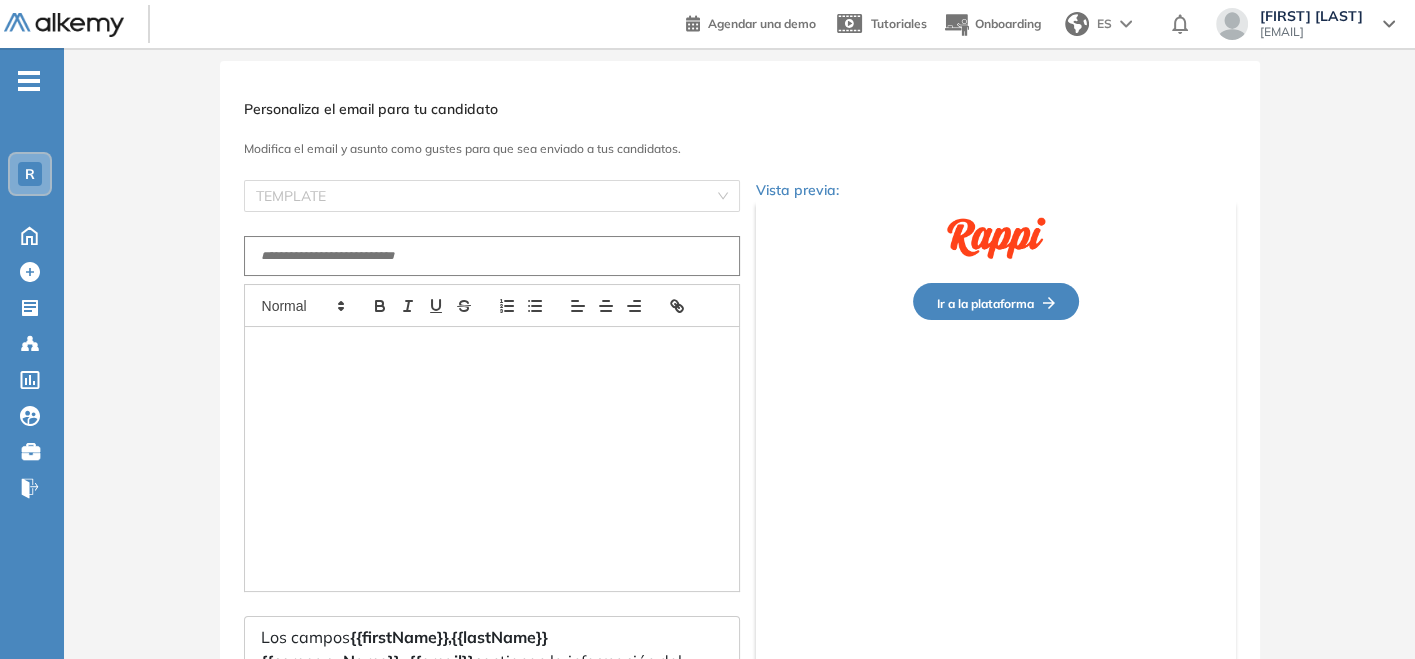 type on "**********" 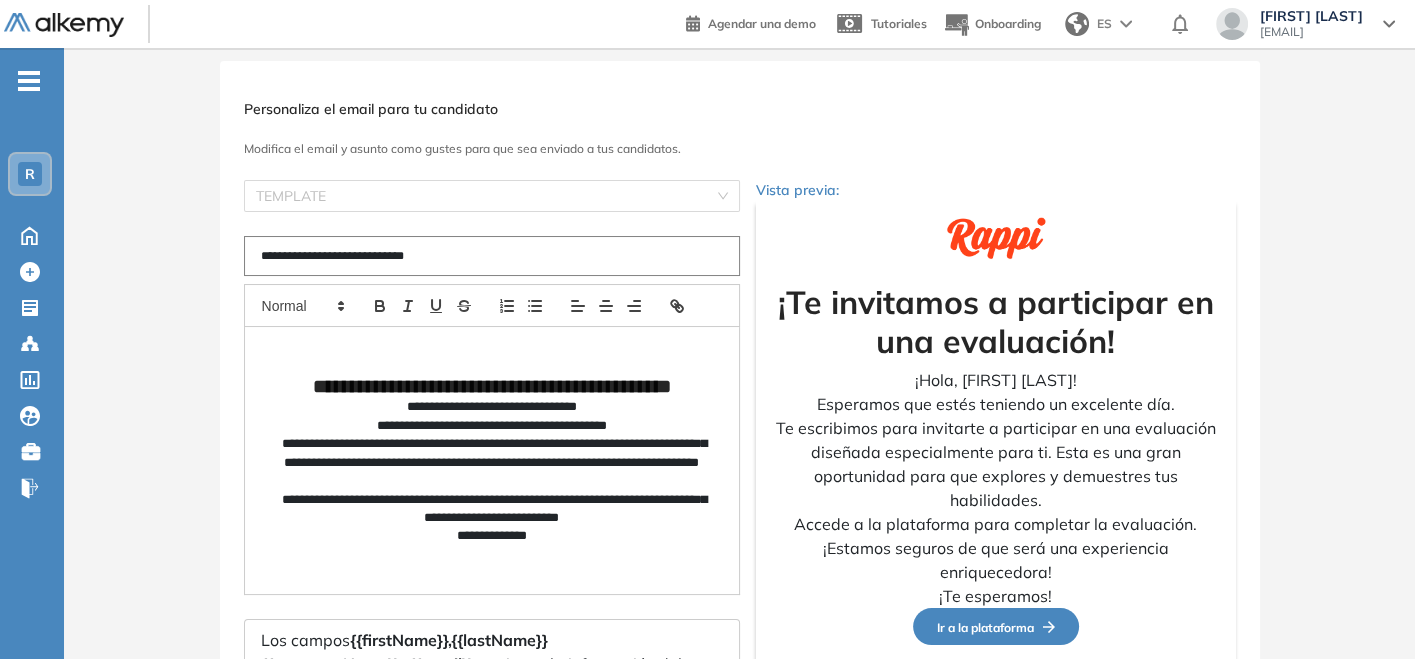 click on "**********" at bounding box center [492, 256] 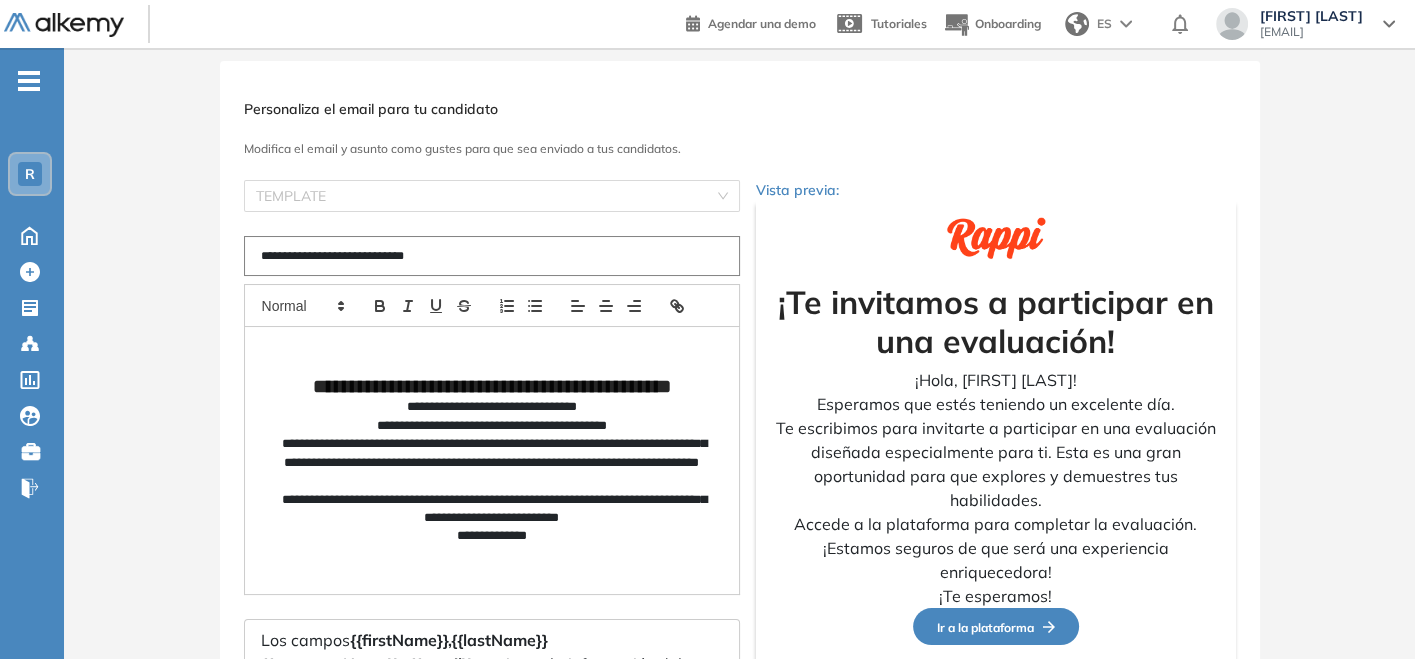 drag, startPoint x: 502, startPoint y: 266, endPoint x: 153, endPoint y: 250, distance: 349.36658 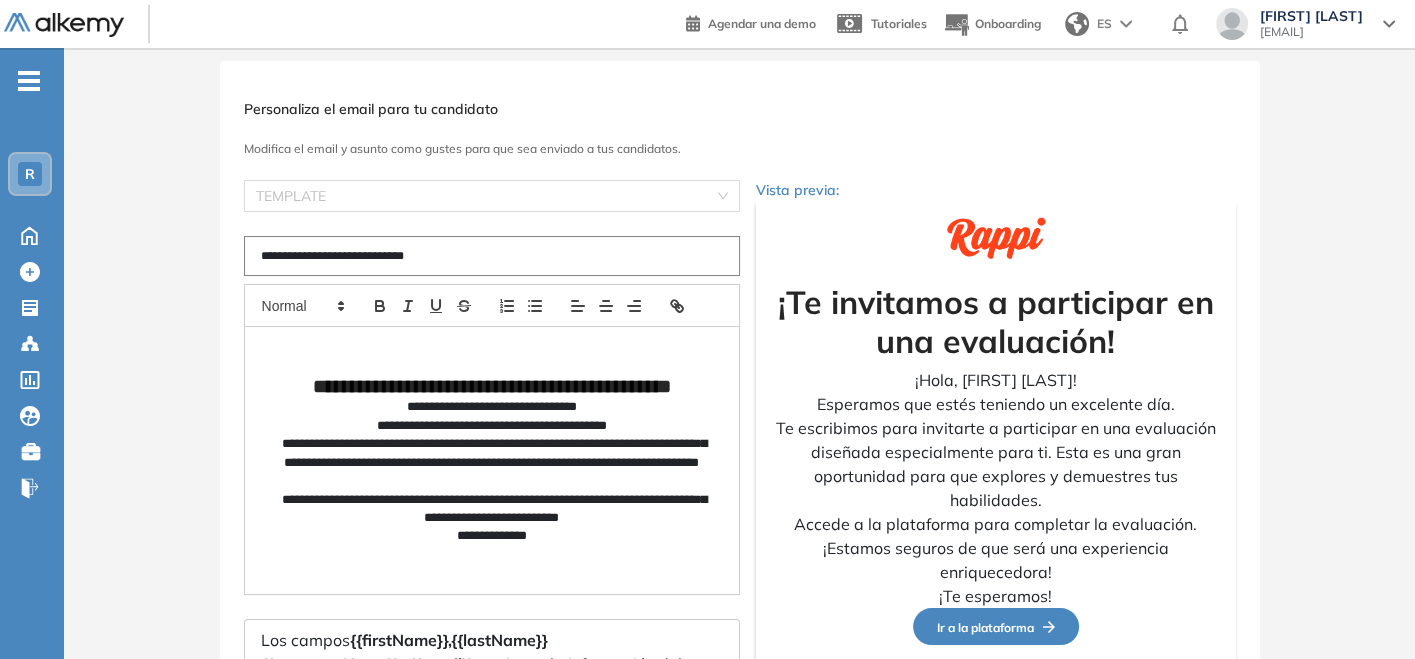 click on "**********" at bounding box center [739, 469] 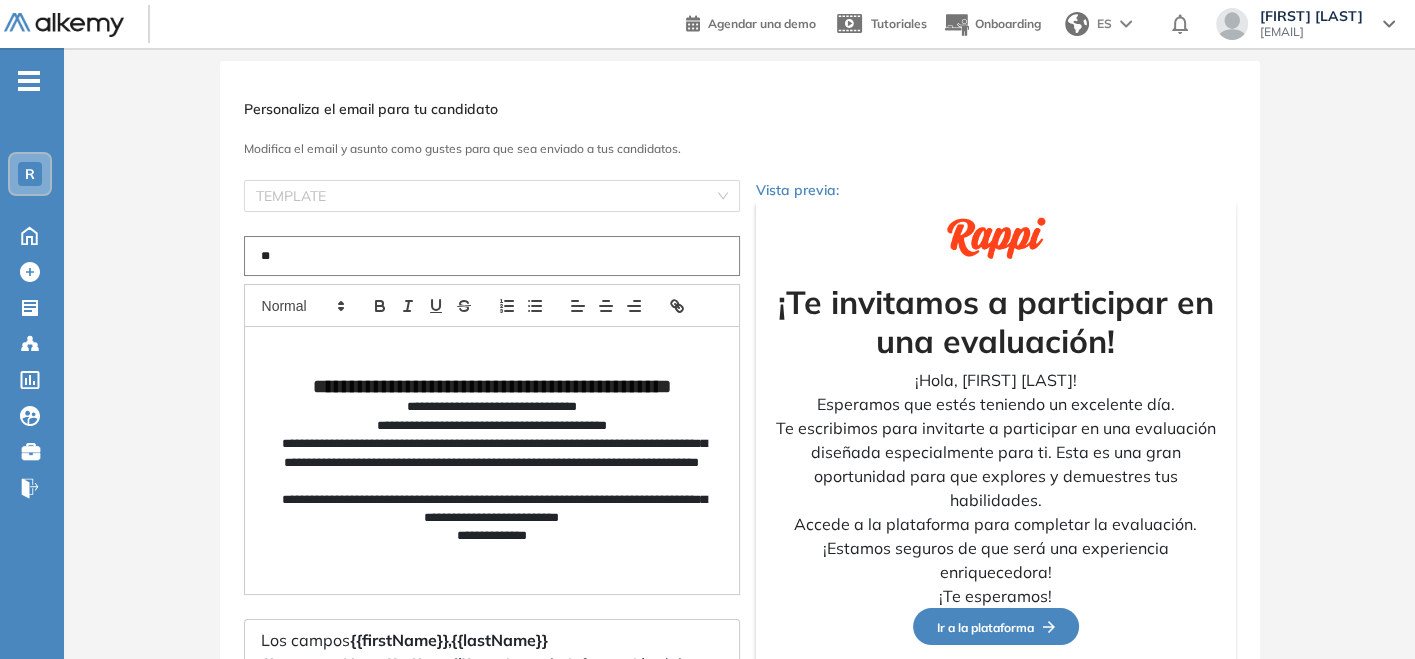 type on "*" 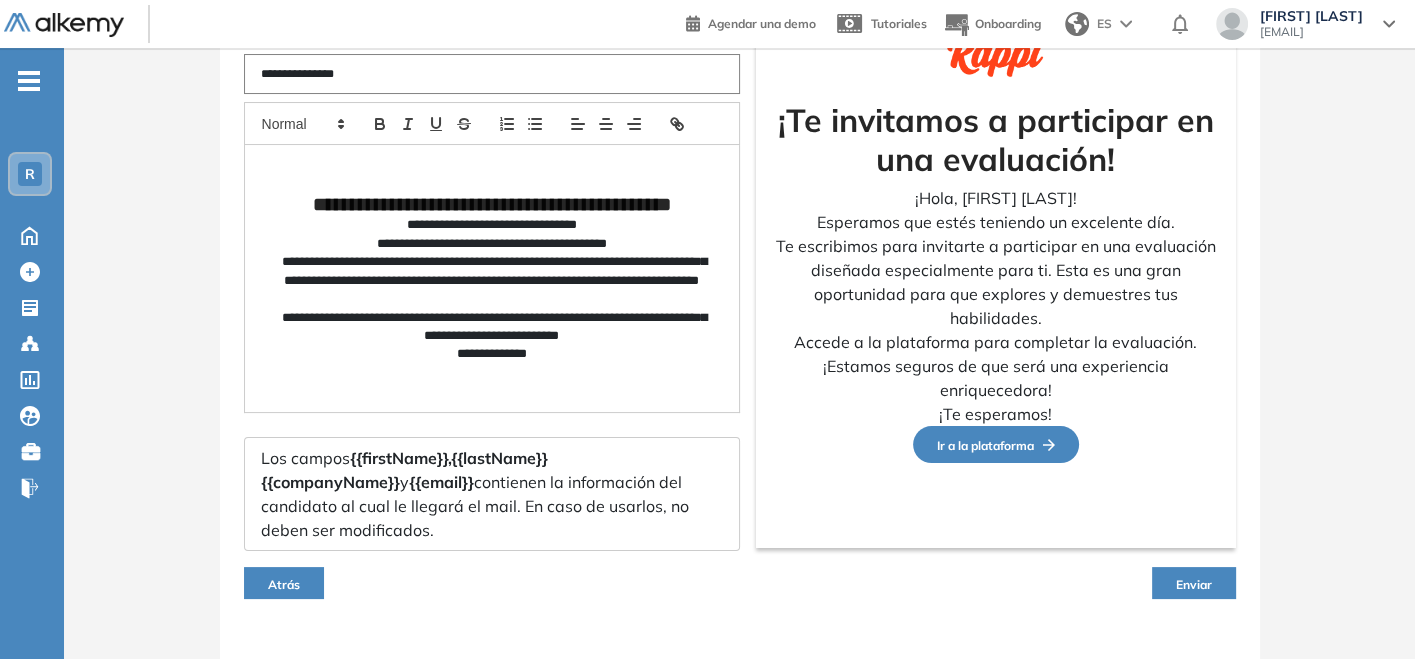 scroll, scrollTop: 242, scrollLeft: 0, axis: vertical 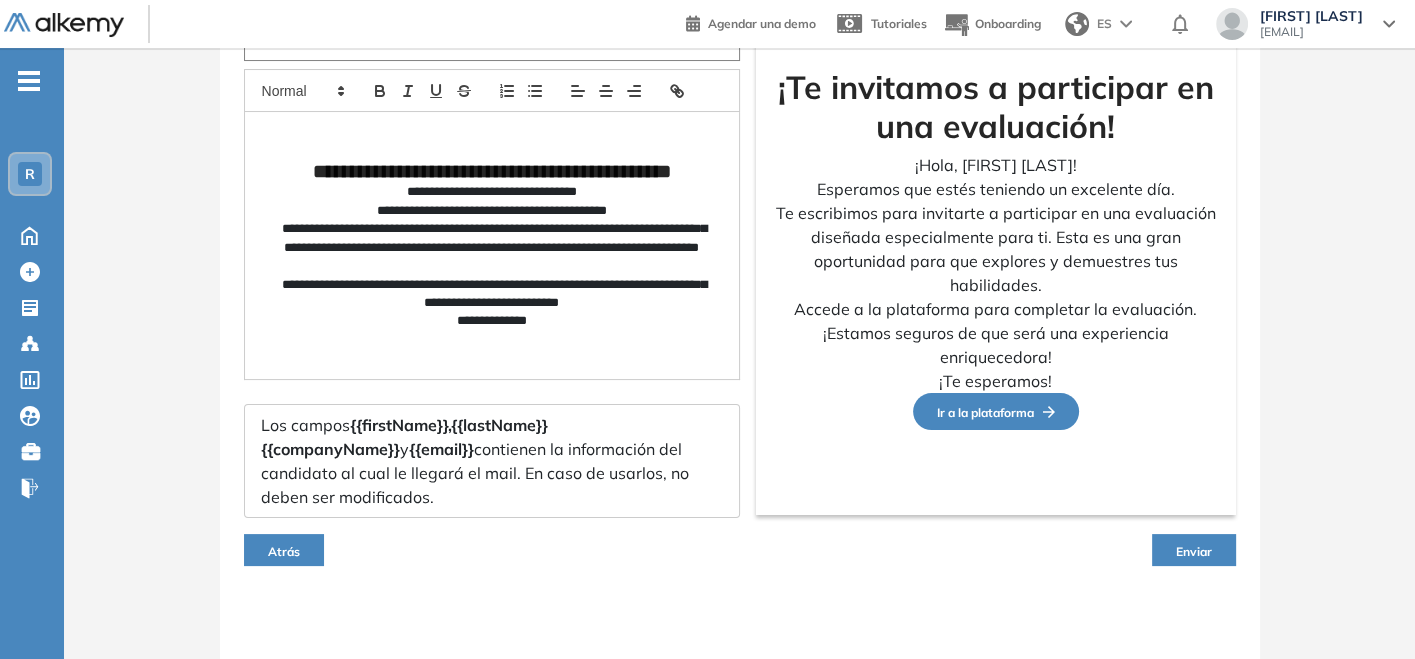 type on "**********" 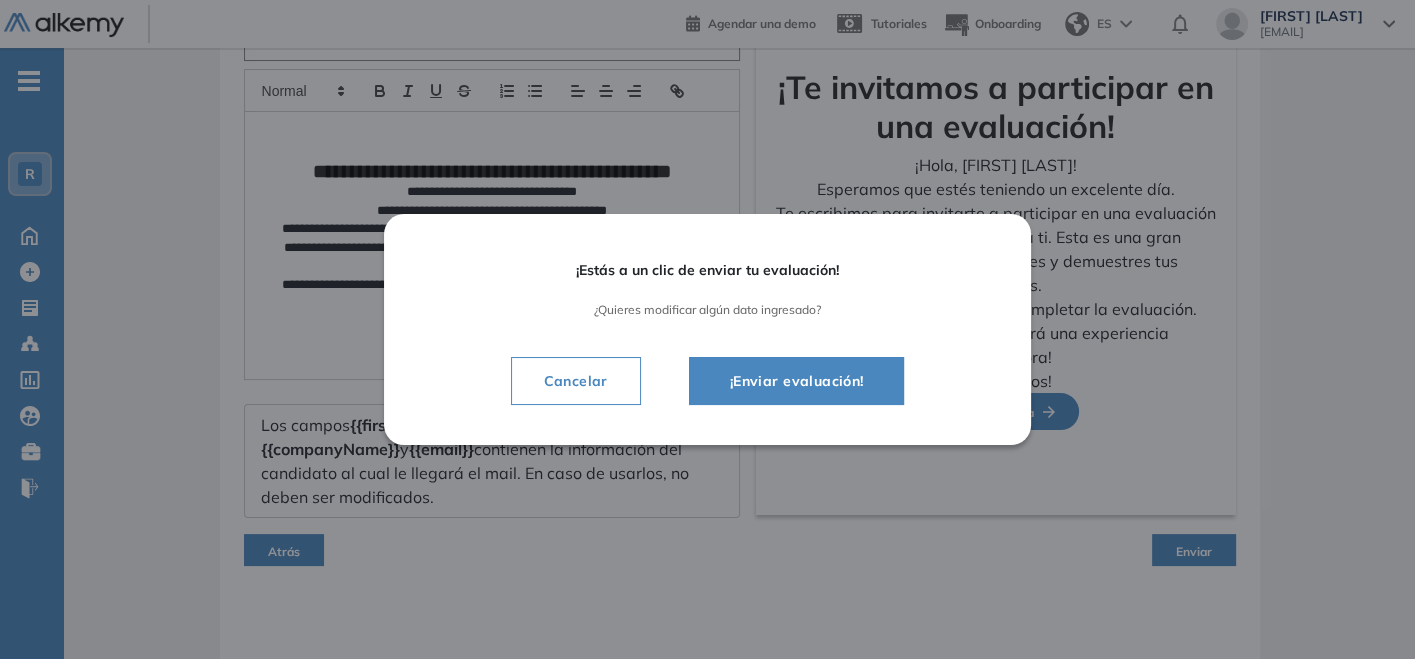 click on "¡Enviar evaluación!" at bounding box center [797, 381] 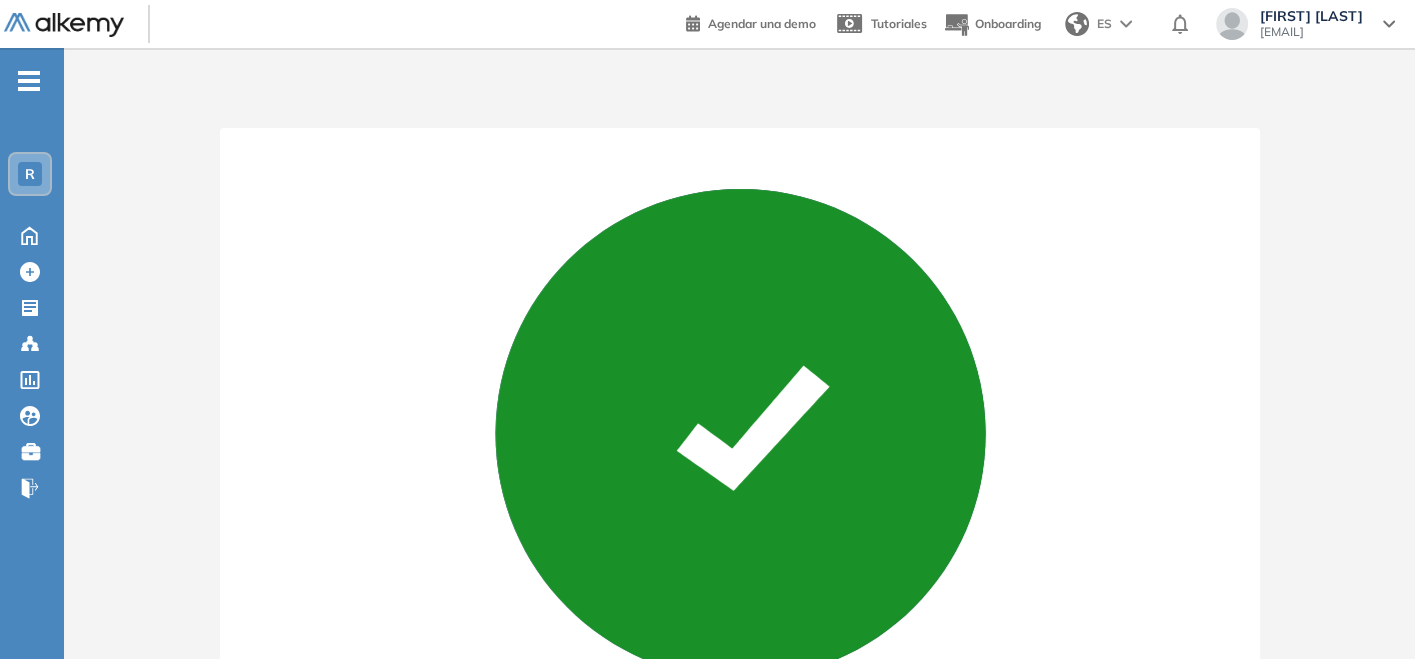 scroll, scrollTop: 0, scrollLeft: 0, axis: both 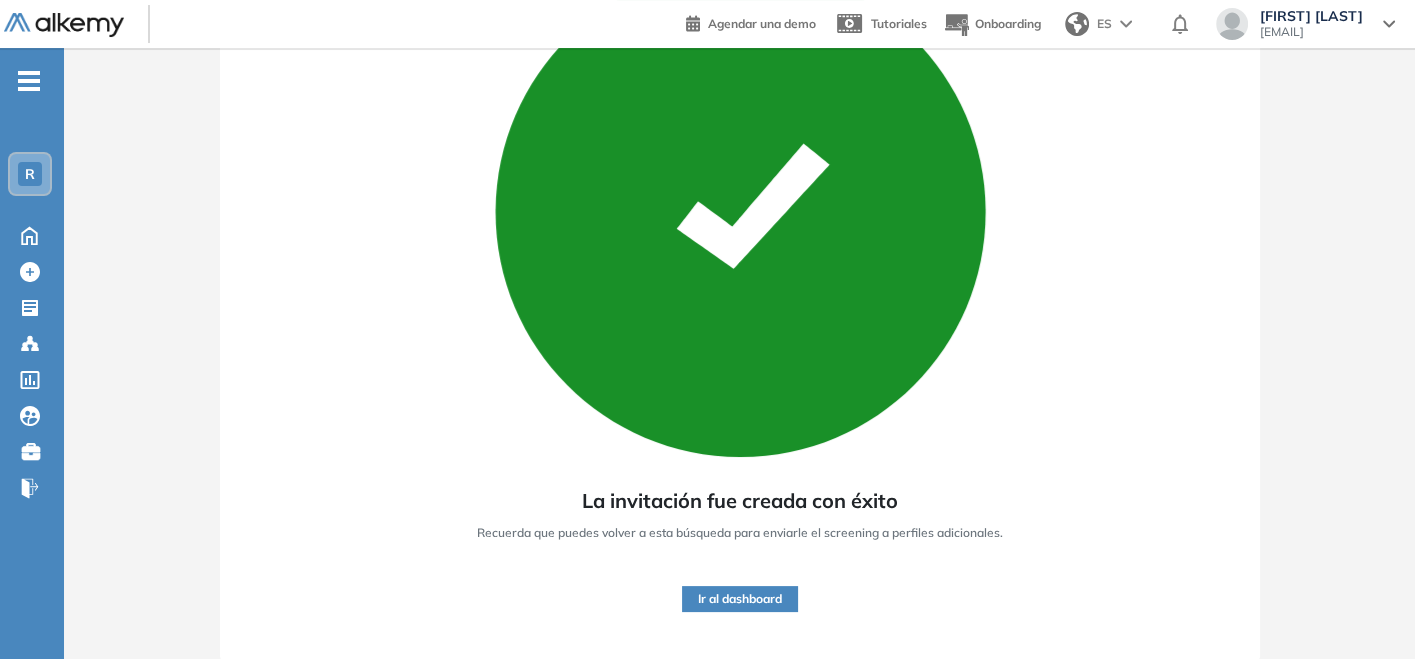 click on "Ir al dashboard" at bounding box center [740, 599] 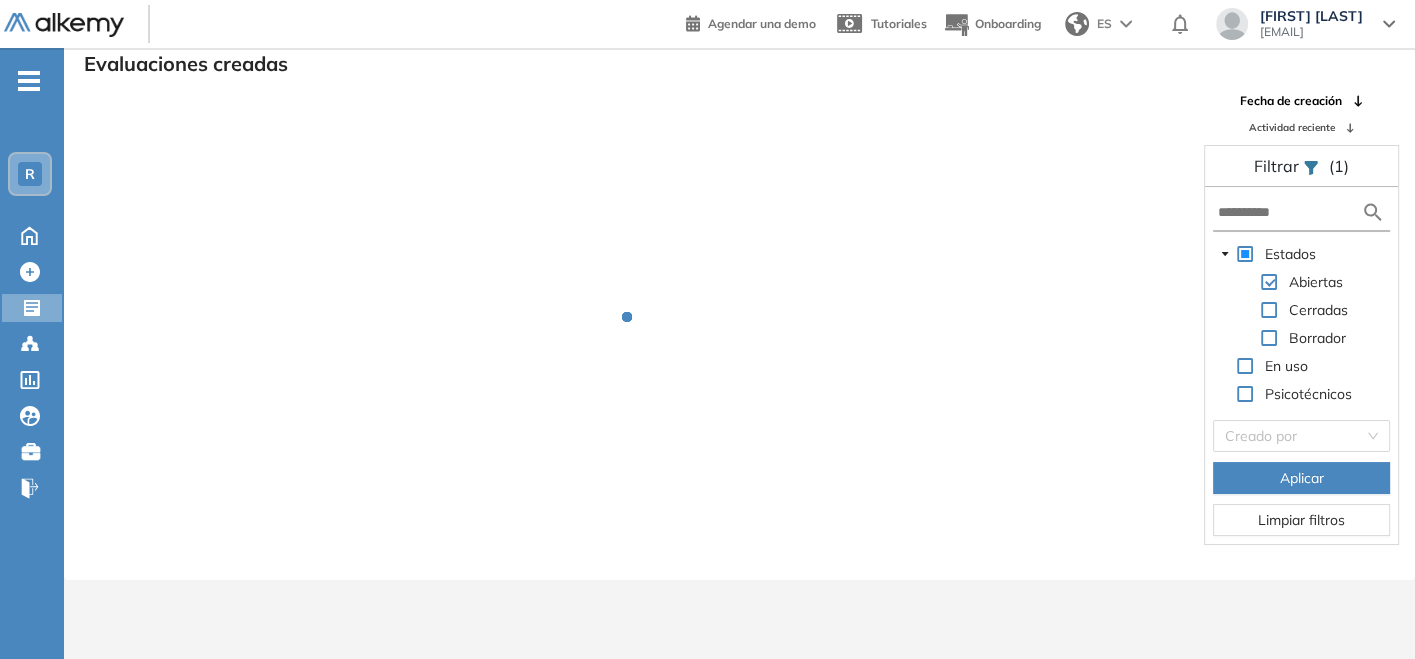 scroll, scrollTop: 48, scrollLeft: 0, axis: vertical 